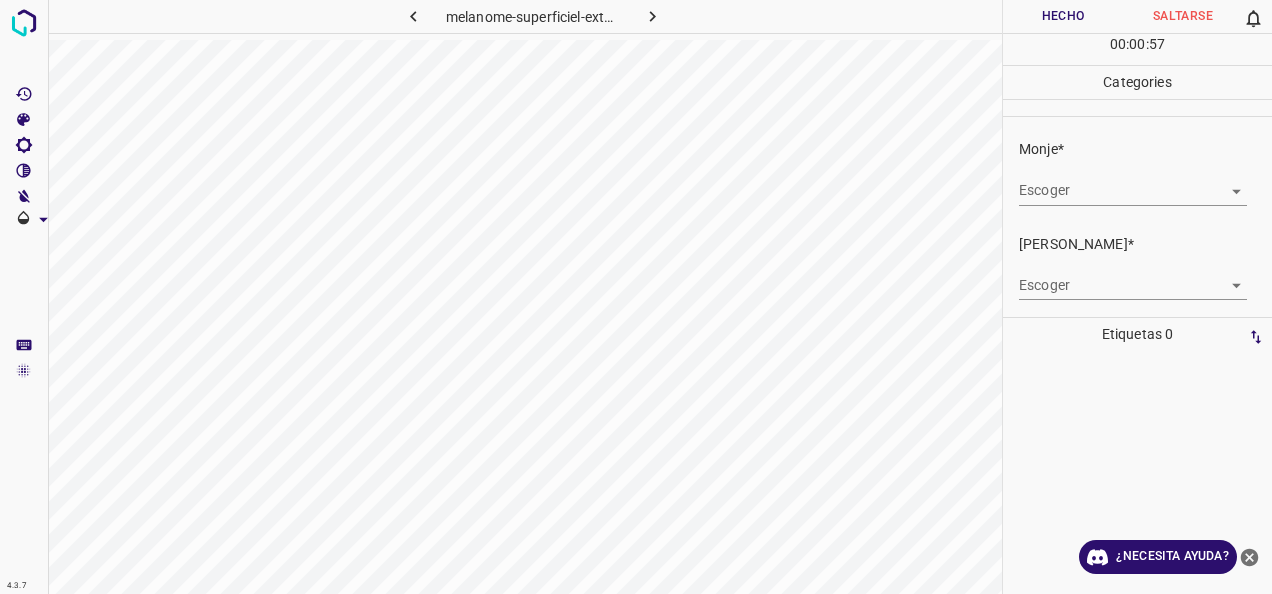 scroll, scrollTop: 0, scrollLeft: 0, axis: both 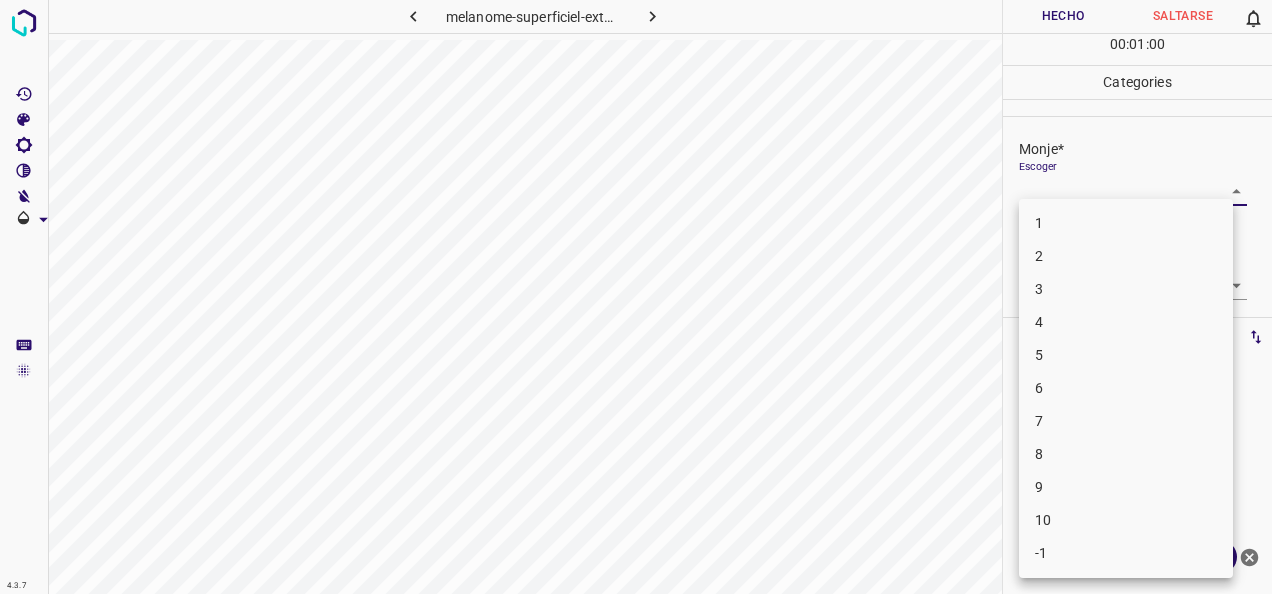 click on "4.3.7 melanome-superficiel-extensif2.jpg Hecho Saltarse 0 00   : 01   : 00   Categories Monje*  Escoger ​  [PERSON_NAME]*  Escoger ​ Etiquetas 0 Categories 1 Monje 2  [PERSON_NAME] Herramientas Espacio Cambiar entre modos (Dibujar y Editar) Yo Etiquetado automático R Restaurar zoom M Acercar N Alejar Borrar Eliminar etiqueta de selección Filtros Z Restaurar filtros X Filtro de saturación C Filtro de brillo V Filtro de contraste B Filtro de escala de grises General O Descargar ¿Necesita ayuda? -Mensaje de texto -Esconder -Borrar 1 2 3 4 5 6 7 8 9 10 -1" at bounding box center (636, 297) 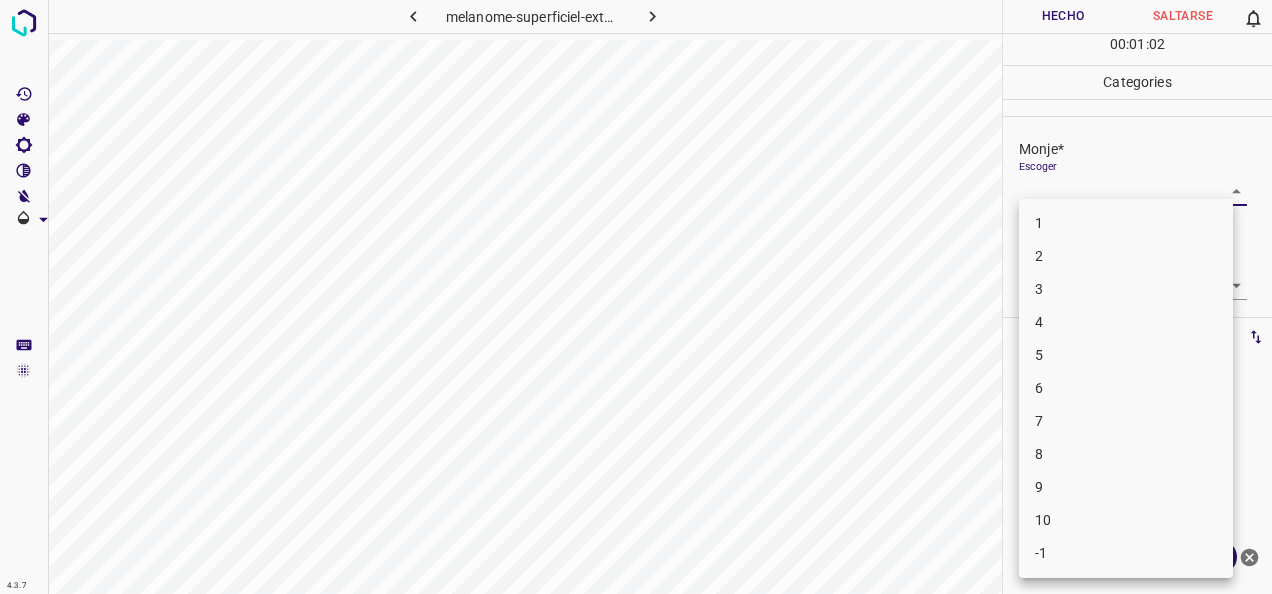 click on "5" at bounding box center [1126, 355] 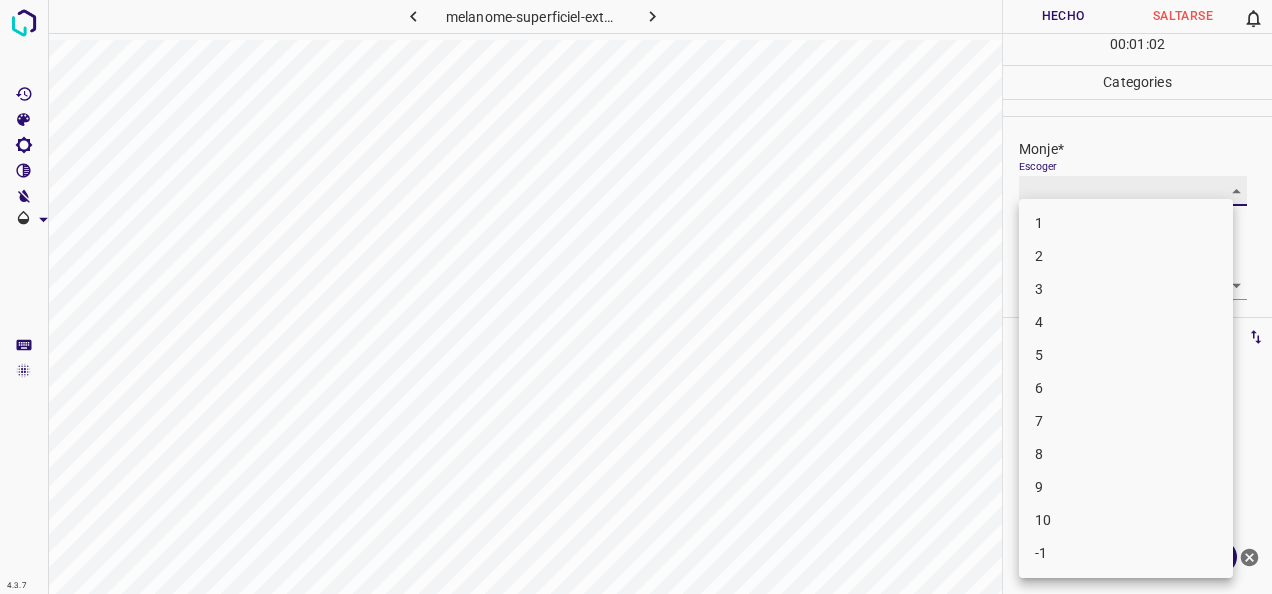 type on "5" 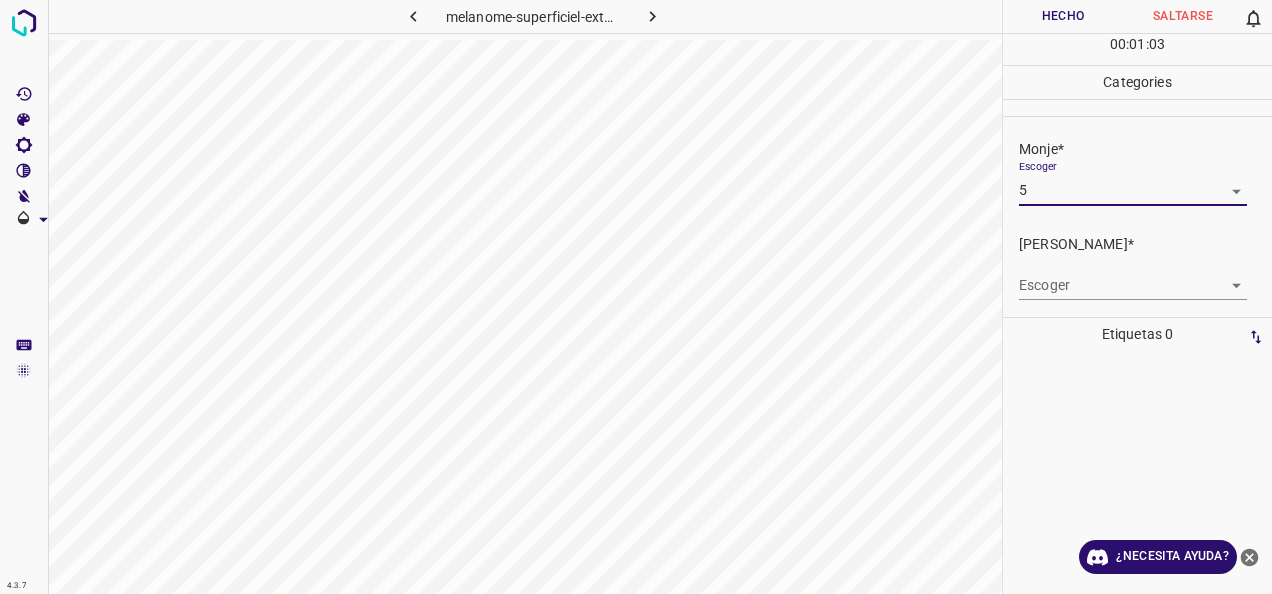 click on "4.3.7 melanome-superficiel-extensif2.jpg Hecho Saltarse 0 00   : 01   : 03   Categories Monje*  Escoger 5 5  [PERSON_NAME]*  Escoger ​ Etiquetas 0 Categories 1 Monje 2  [PERSON_NAME] Herramientas Espacio Cambiar entre modos (Dibujar y Editar) Yo Etiquetado automático R Restaurar zoom M Acercar N Alejar Borrar Eliminar etiqueta de selección Filtros Z Restaurar filtros X Filtro de saturación C Filtro de brillo V Filtro de contraste B Filtro de escala de grises General O Descargar ¿Necesita ayuda? -Mensaje de texto -Esconder -Borrar" at bounding box center [636, 297] 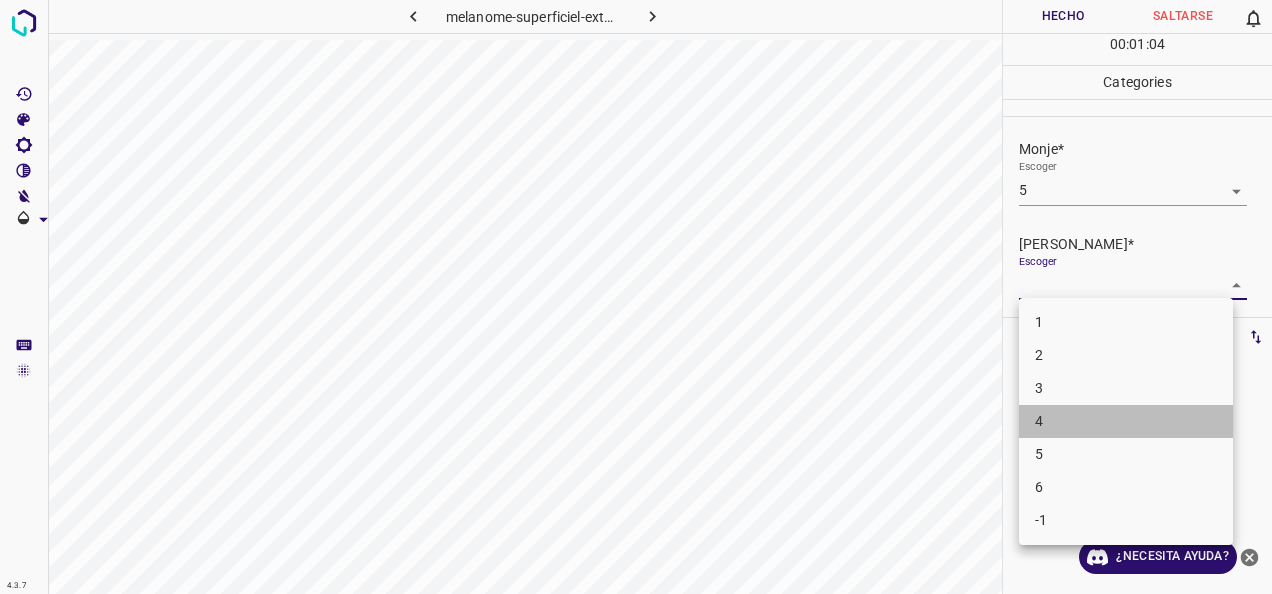 click on "4" at bounding box center (1126, 421) 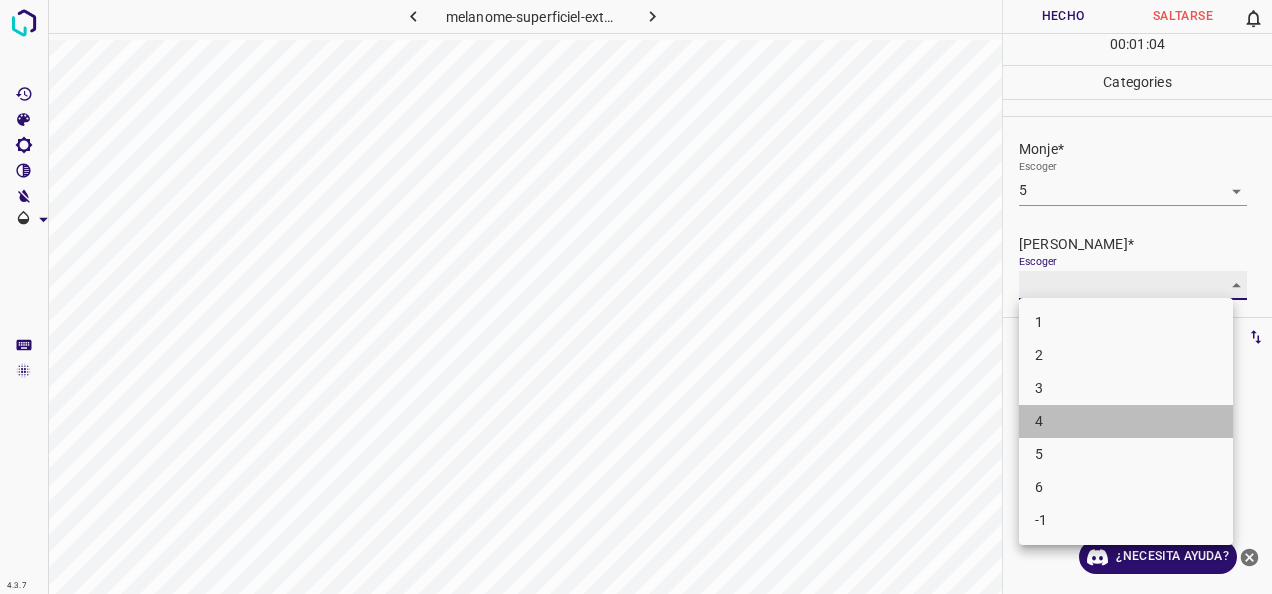 type on "4" 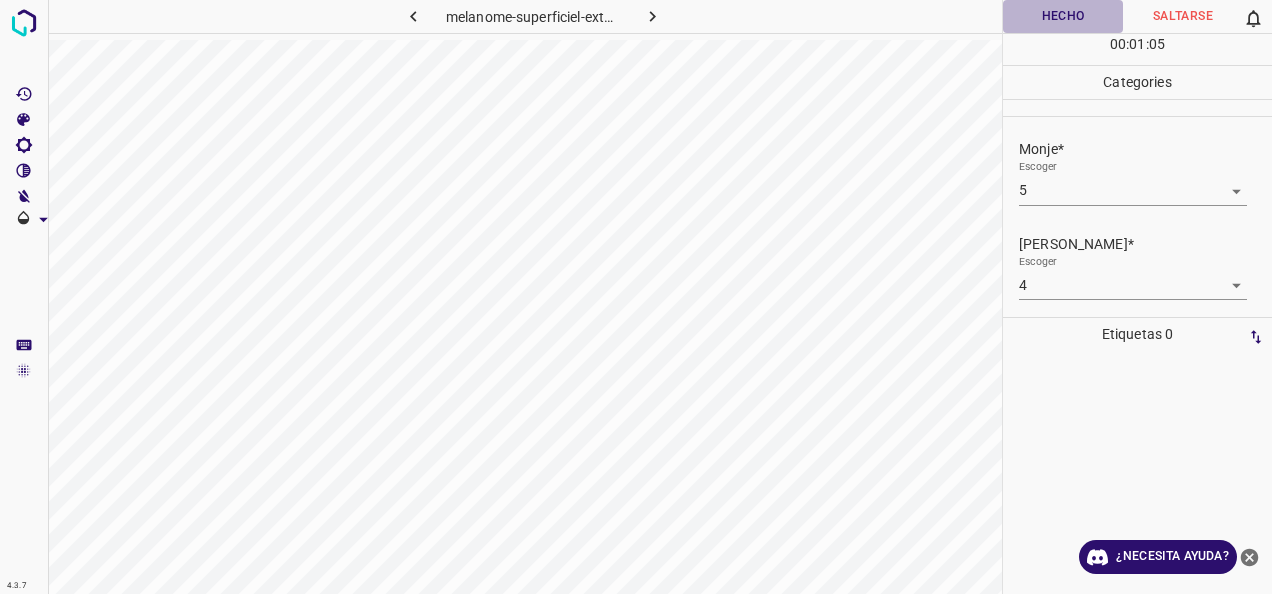 click on "Hecho" at bounding box center (1063, 16) 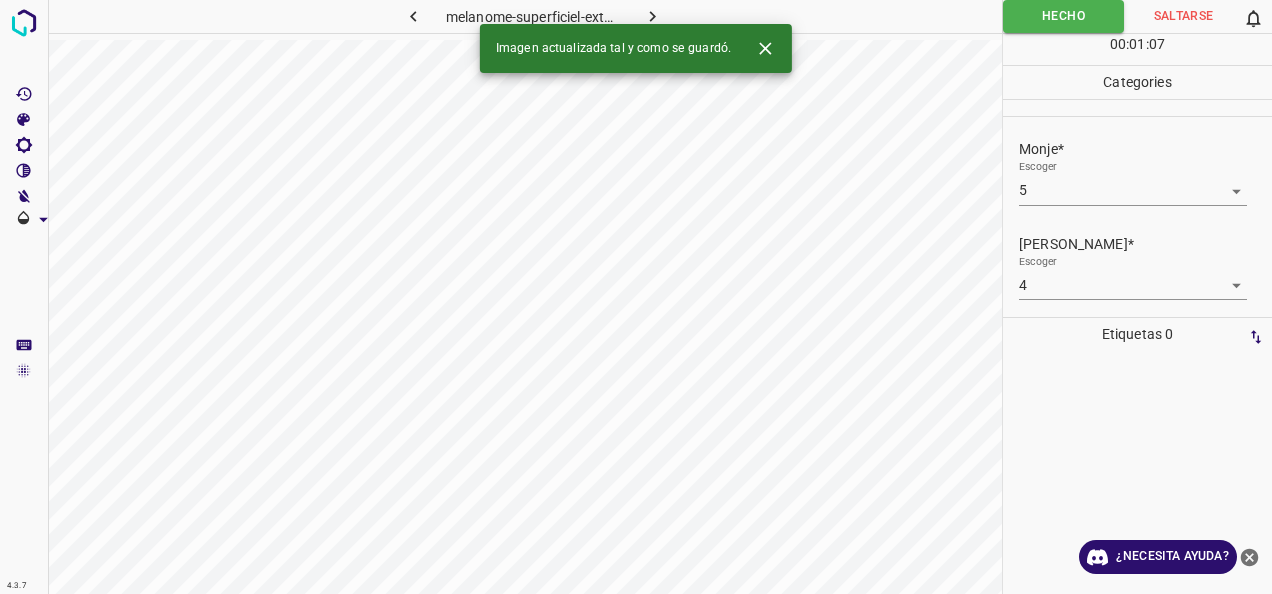 click on "Imagen actualizada tal y como se guardó." at bounding box center (613, 49) 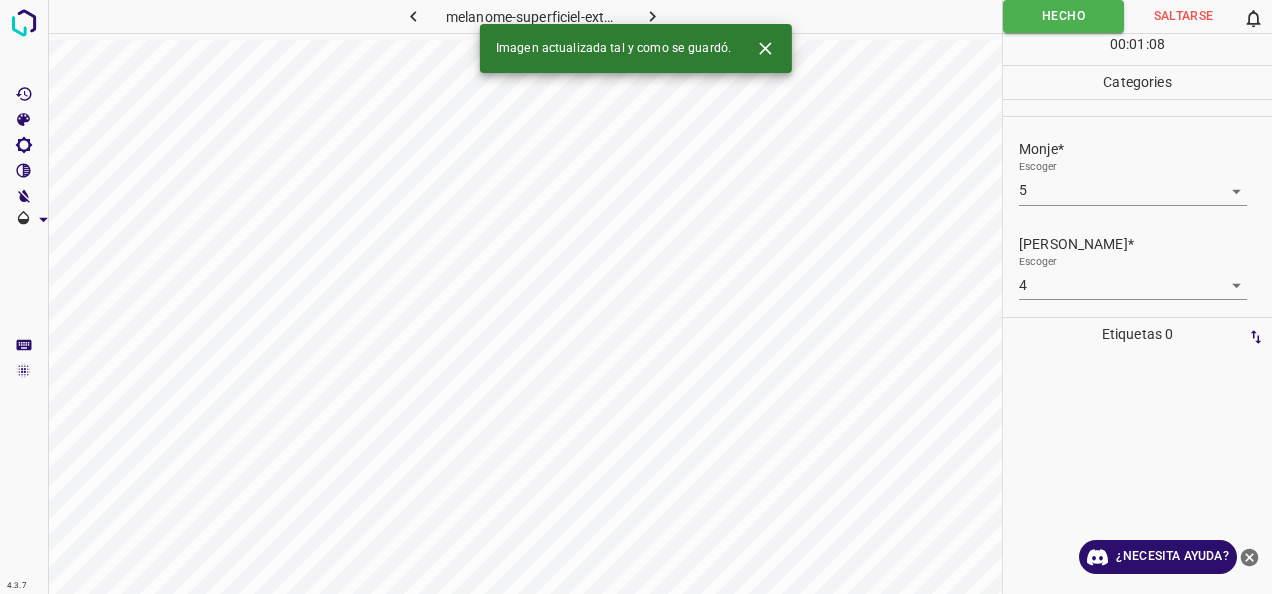 click 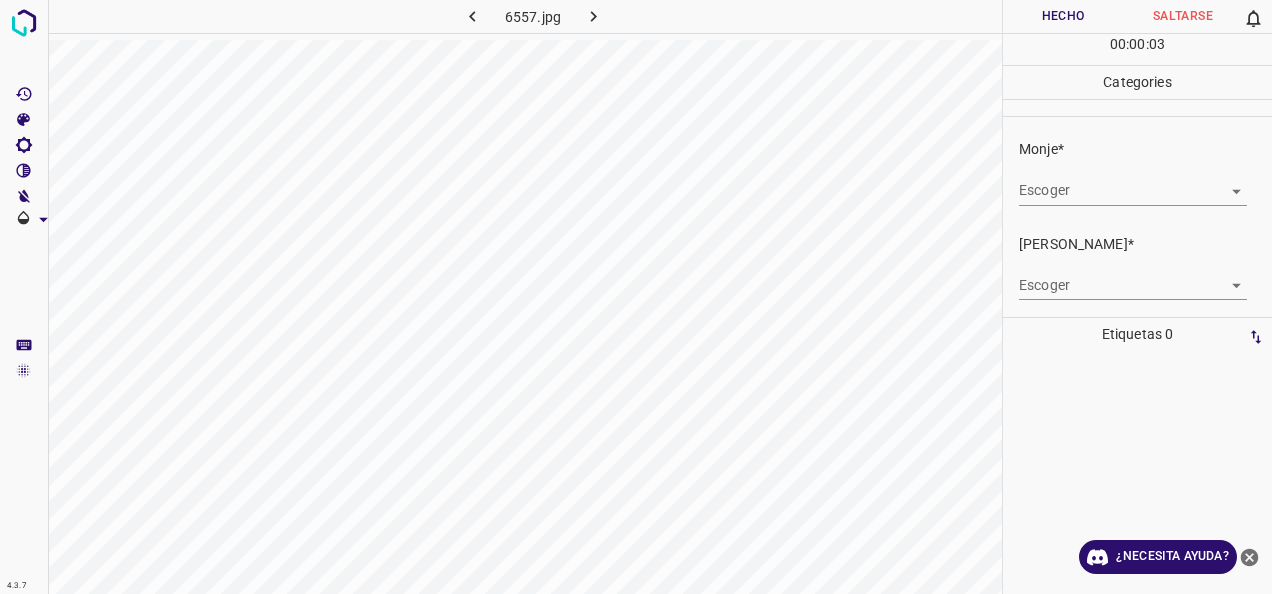 click on "4.3.7 6557.jpg Hecho Saltarse 0 00   : 00   : 03   Categories Monje*  Escoger ​  [PERSON_NAME]*  Escoger ​ Etiquetas 0 Categories 1 Monje 2  [PERSON_NAME] Herramientas Espacio Cambiar entre modos (Dibujar y Editar) Yo Etiquetado automático R Restaurar zoom M Acercar N Alejar Borrar Eliminar etiqueta de selección Filtros Z Restaurar filtros X Filtro de saturación C Filtro de brillo V Filtro de contraste B Filtro de escala de grises General O Descargar ¿Necesita ayuda? -Mensaje de texto -Esconder -Borrar" at bounding box center [636, 297] 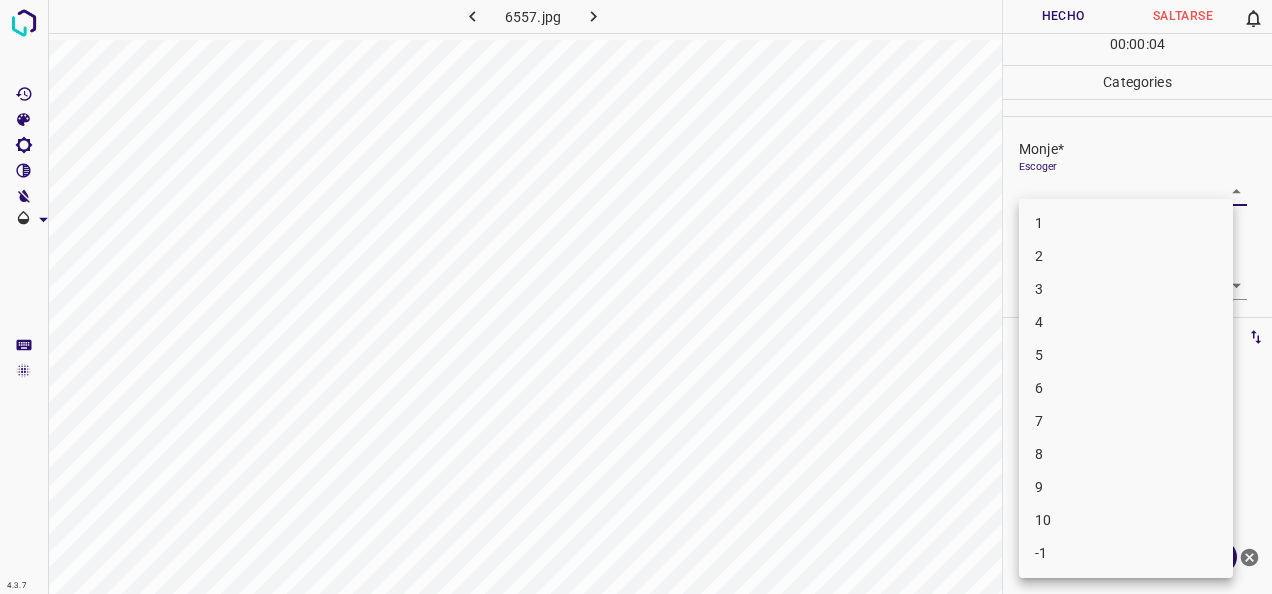 click on "1" at bounding box center [1126, 223] 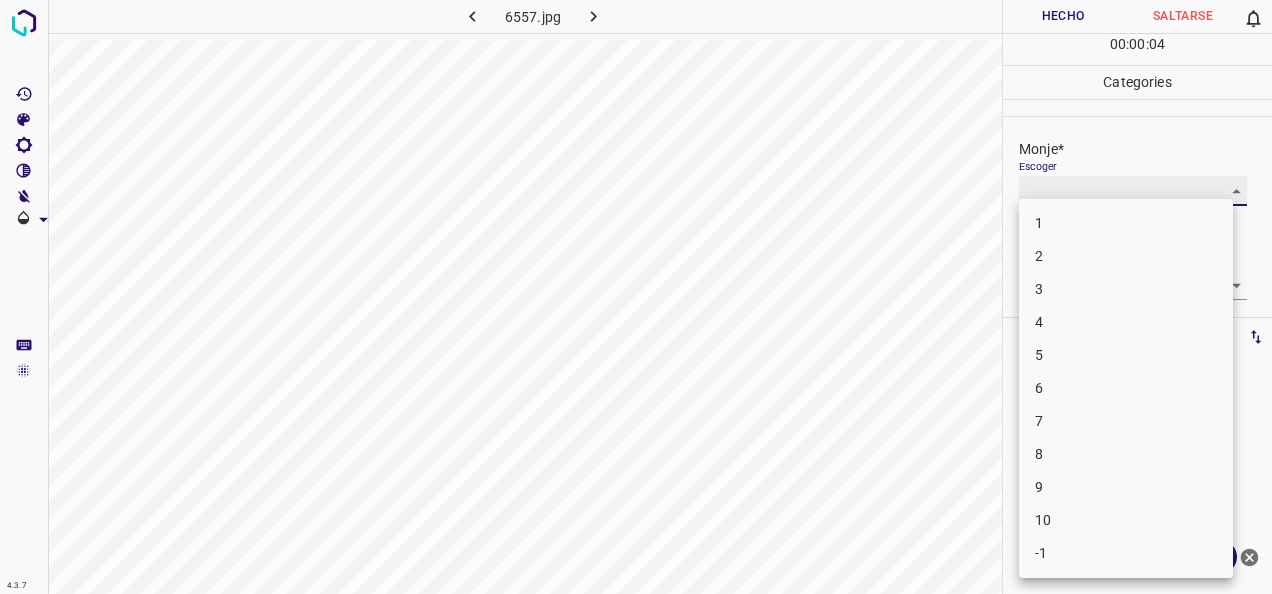 type on "1" 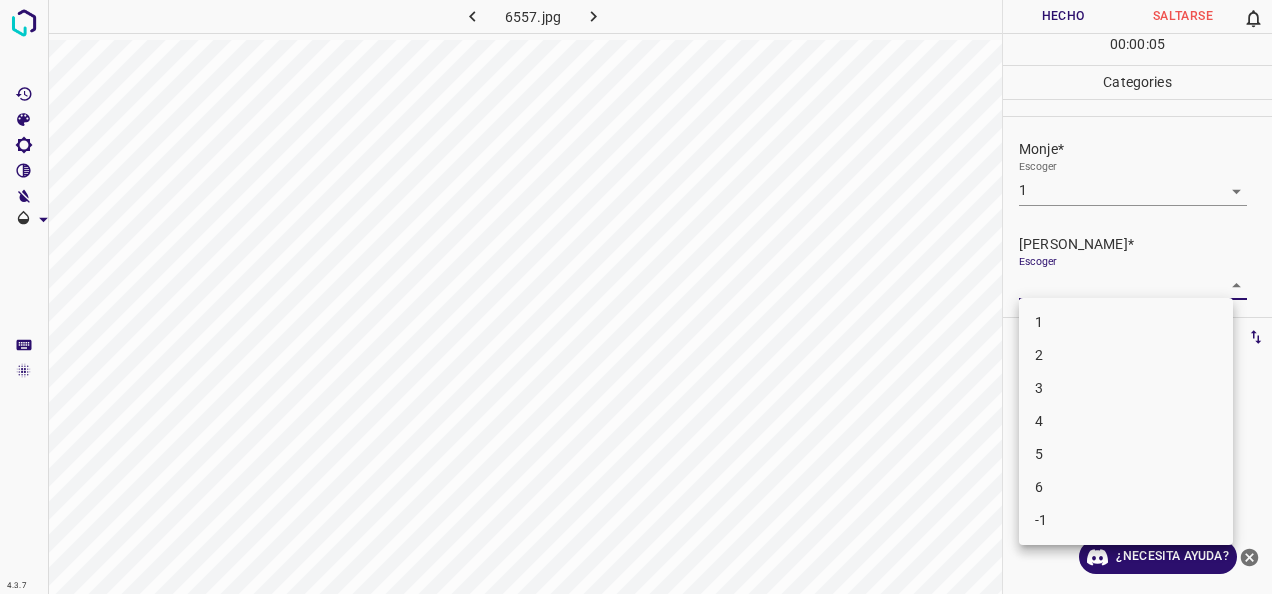 click on "4.3.7 6557.jpg Hecho Saltarse 0 00   : 00   : 05   Categories Monje*  Escoger 1 1  [PERSON_NAME]*  Escoger ​ Etiquetas 0 Categories 1 Monje 2  [PERSON_NAME] Herramientas Espacio Cambiar entre modos (Dibujar y Editar) Yo Etiquetado automático R Restaurar zoom M Acercar N Alejar Borrar Eliminar etiqueta de selección Filtros Z Restaurar filtros X Filtro de saturación C Filtro de brillo V Filtro de contraste B Filtro de escala de grises General O Descargar ¿Necesita ayuda? -Mensaje de texto -Esconder -Borrar 1 2 3 4 5 6 -1" at bounding box center [636, 297] 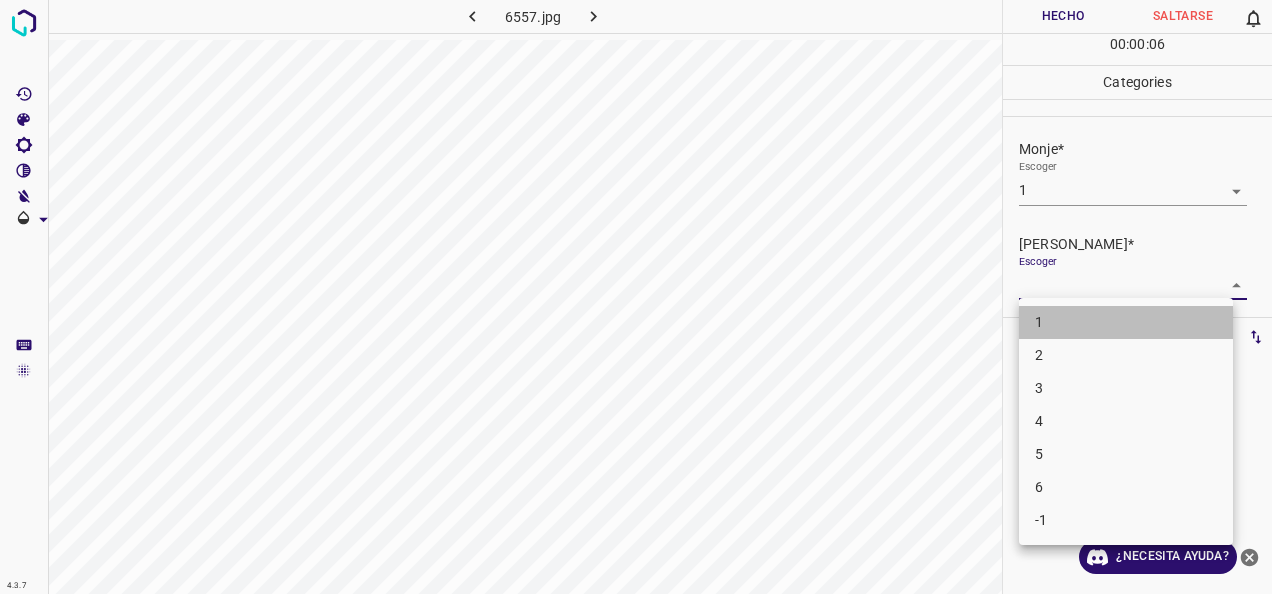 click on "1" at bounding box center [1126, 322] 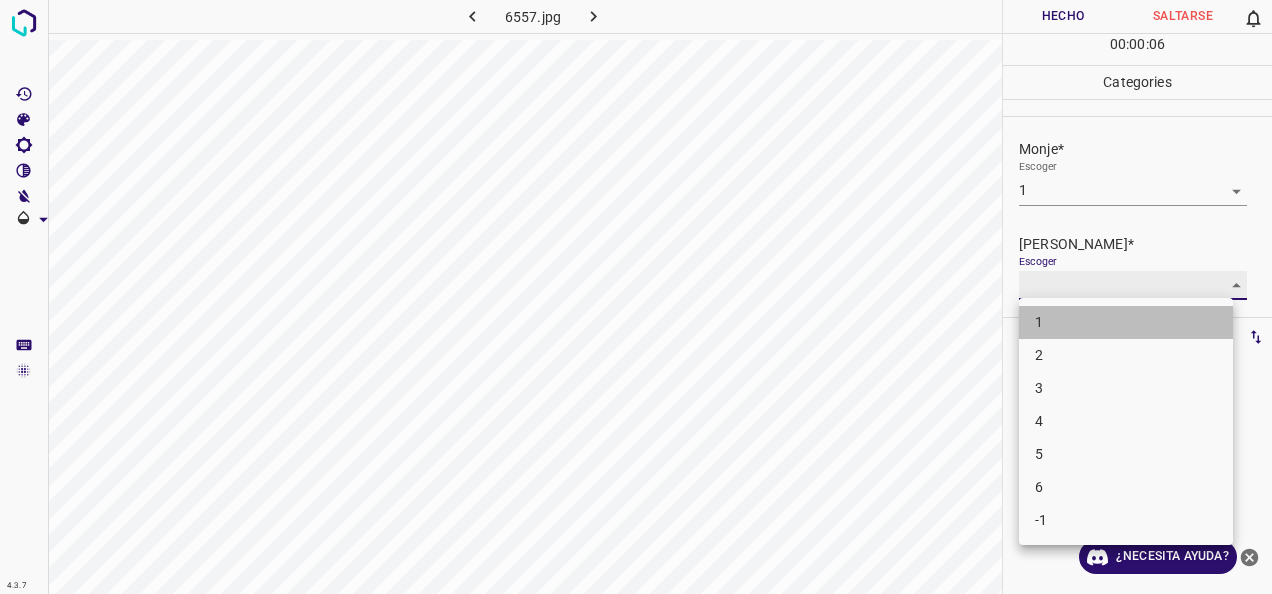 type on "1" 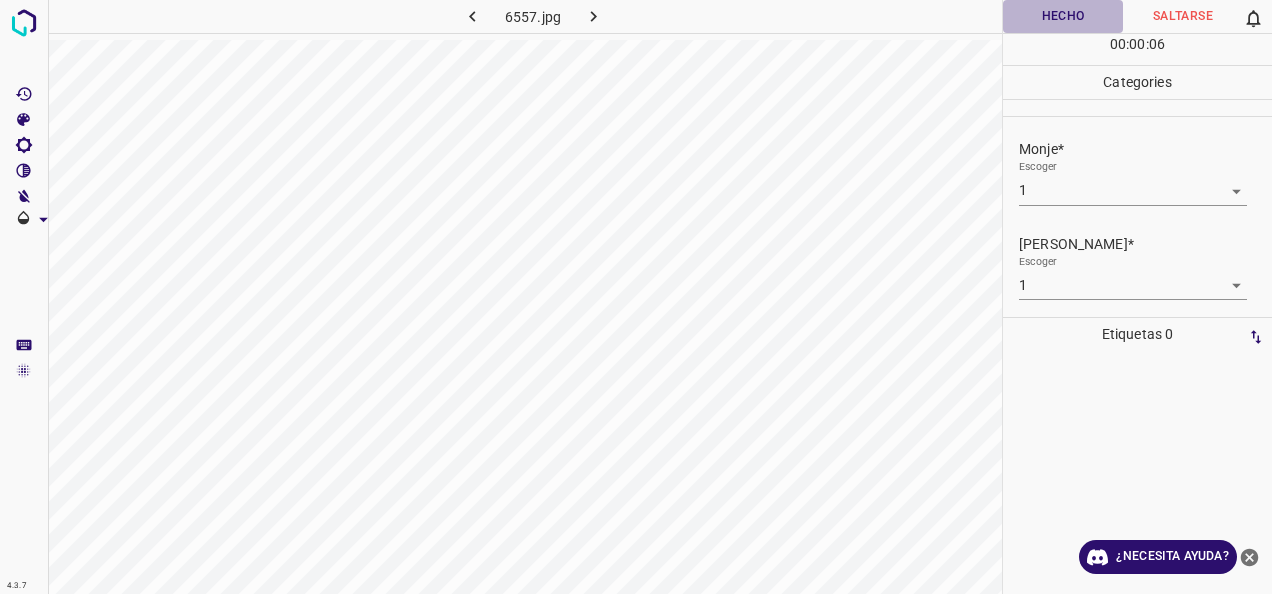 click on "Hecho" at bounding box center (1063, 16) 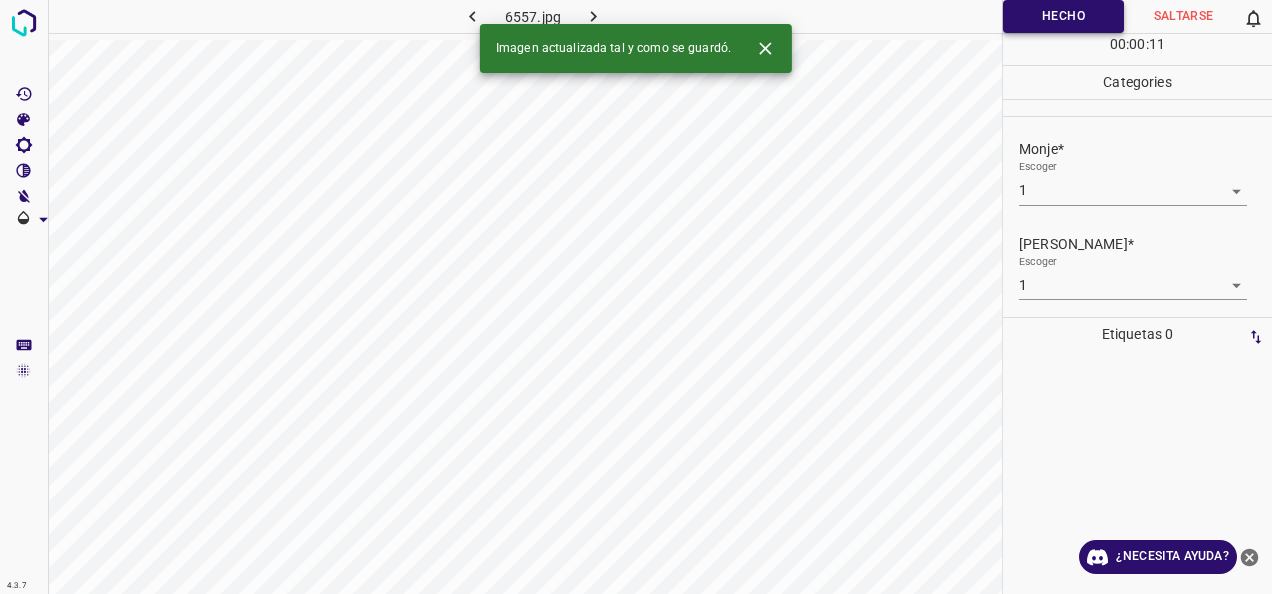 click on "Hecho" at bounding box center (1063, 16) 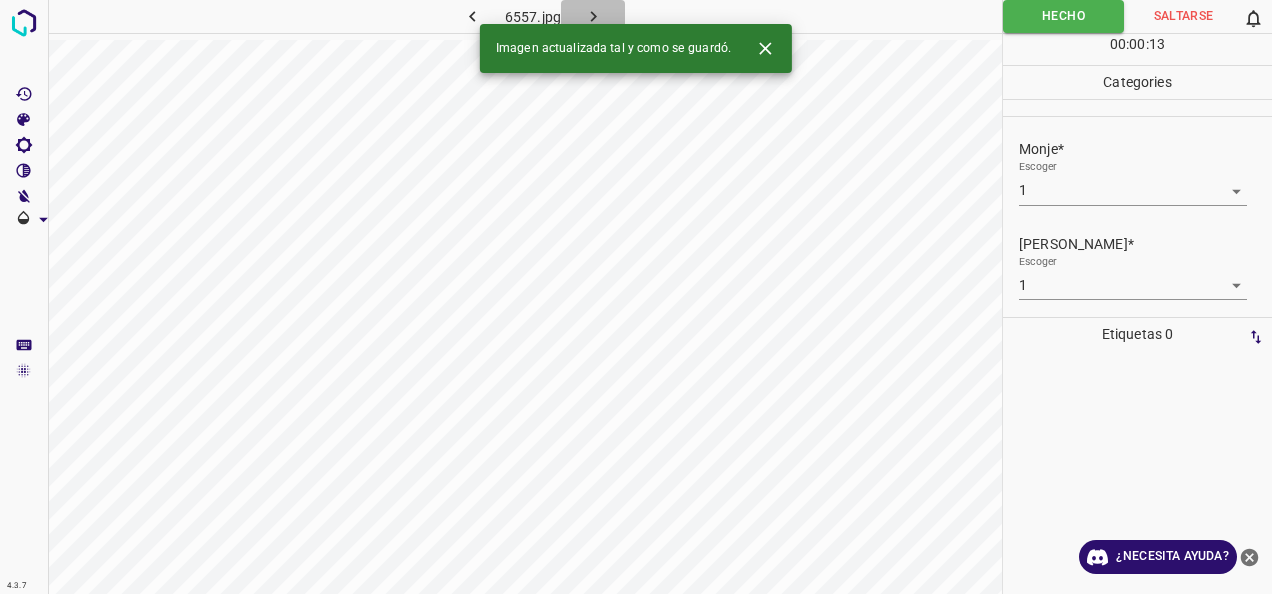 click 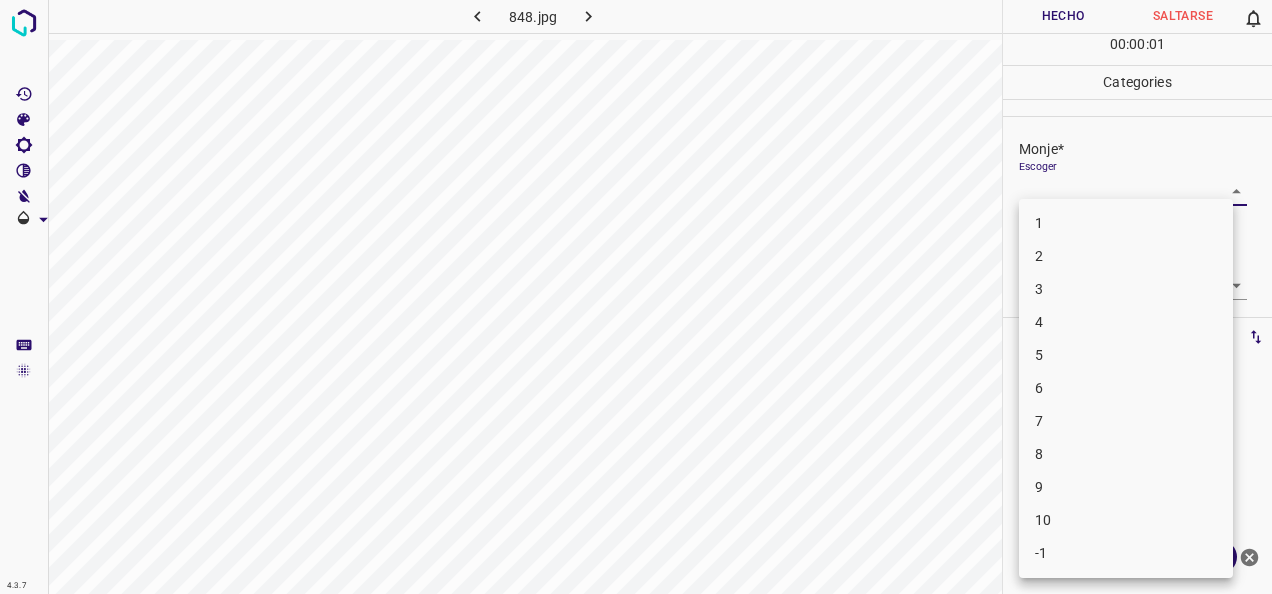 click on "4.3.7 848.jpg Hecho Saltarse 0 00   : 00   : 01   Categories Monje*  Escoger ​  [PERSON_NAME]*  Escoger ​ Etiquetas 0 Categories 1 Monje 2  [PERSON_NAME] Herramientas Espacio Cambiar entre modos (Dibujar y Editar) Yo Etiquetado automático R Restaurar zoom M Acercar N Alejar Borrar Eliminar etiqueta de selección Filtros Z Restaurar filtros X Filtro de saturación C Filtro de brillo V Filtro de contraste B Filtro de escala de grises General O Descargar ¿Necesita ayuda? -Mensaje de texto -Esconder -Borrar 1 2 3 4 5 6 7 8 9 10 -1" at bounding box center (636, 297) 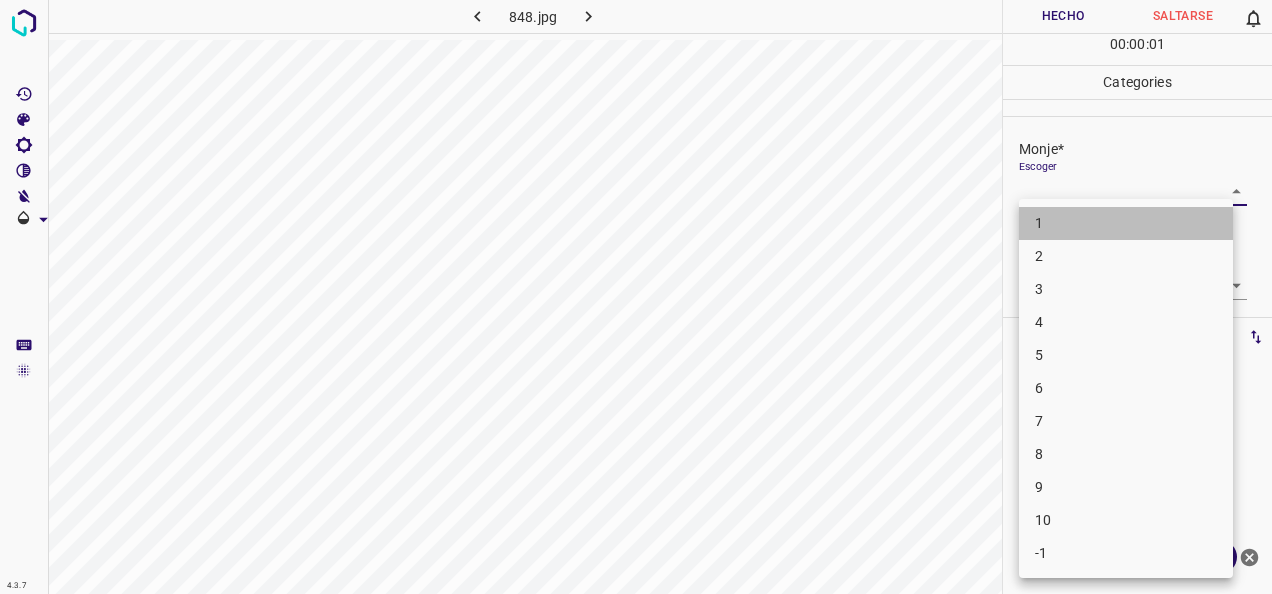 click on "1" at bounding box center (1126, 223) 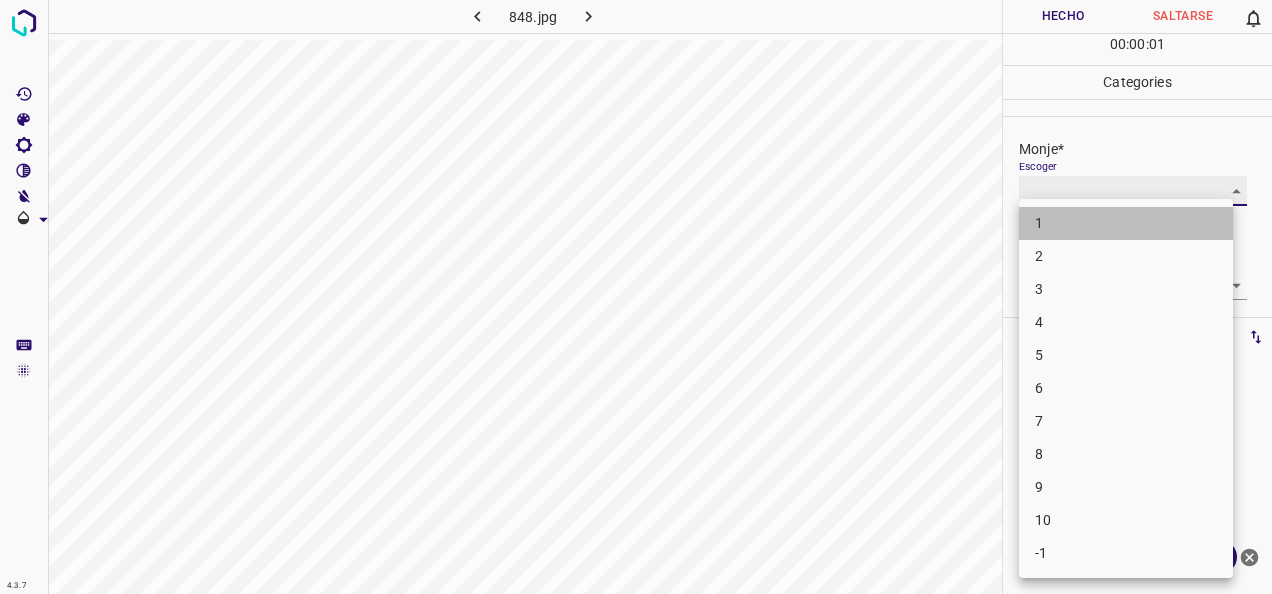 type on "1" 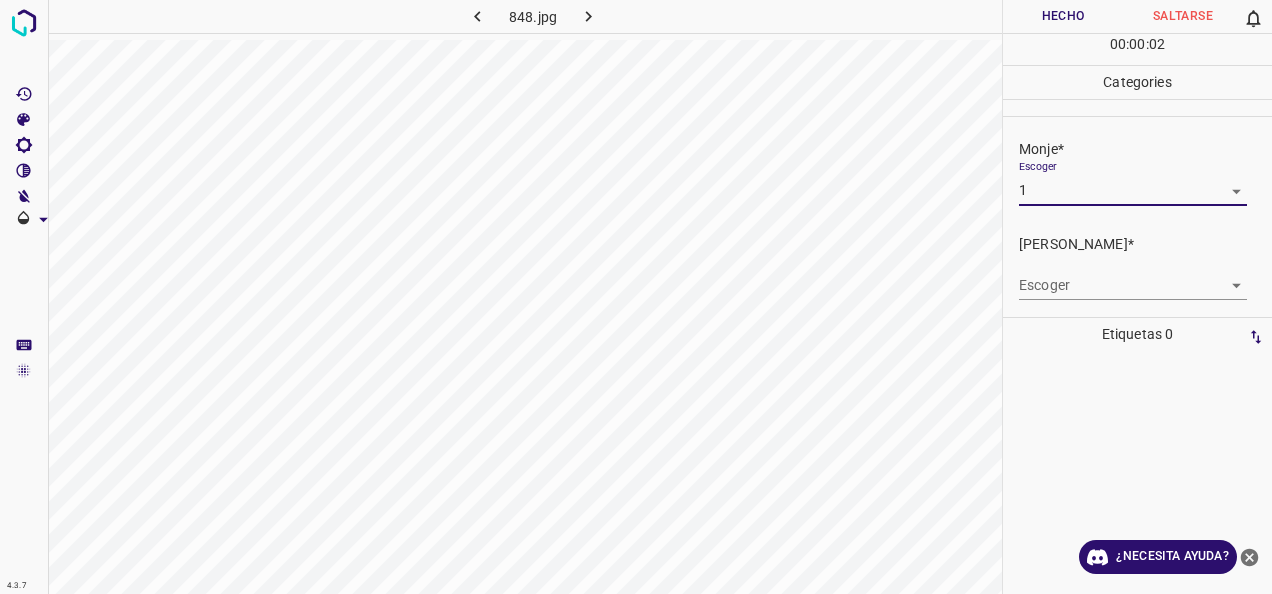 click on "4.3.7 848.jpg Hecho Saltarse 0 00   : 00   : 02   Categories Monje*  Escoger 1 1  [PERSON_NAME]*  Escoger ​ Etiquetas 0 Categories 1 Monje 2  [PERSON_NAME] Herramientas Espacio Cambiar entre modos (Dibujar y Editar) Yo Etiquetado automático R Restaurar zoom M Acercar N Alejar Borrar Eliminar etiqueta de selección Filtros Z Restaurar filtros X Filtro de saturación C Filtro de brillo V Filtro de contraste B Filtro de escala de grises General O Descargar ¿Necesita ayuda? -Mensaje de texto -Esconder -Borrar" at bounding box center (636, 297) 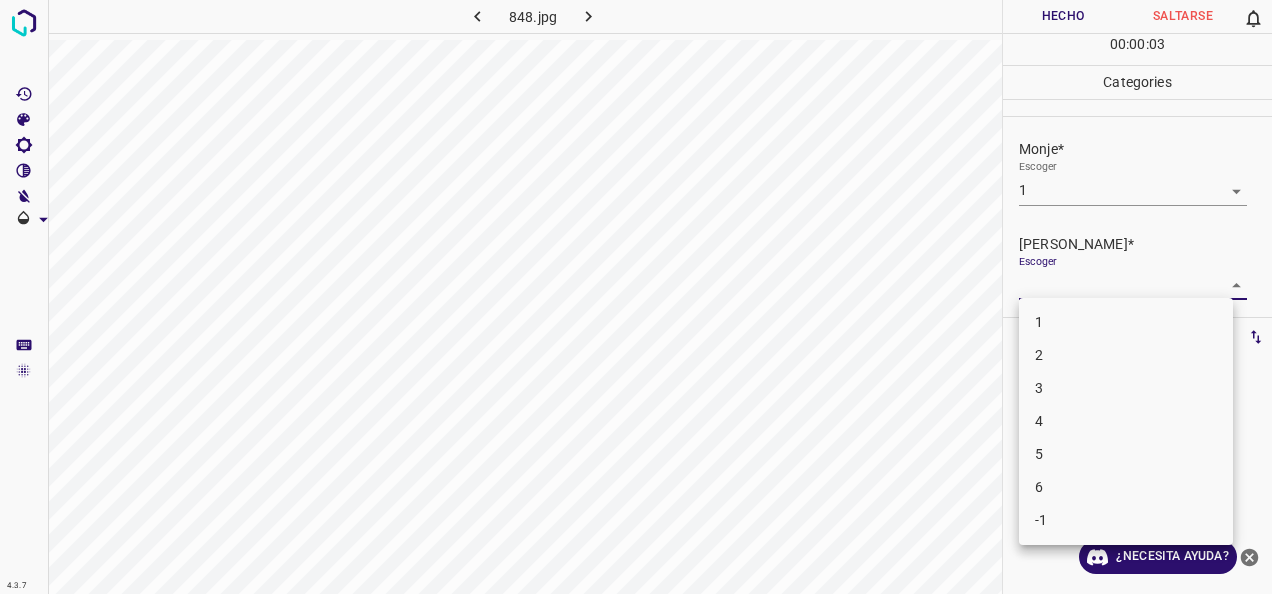 click on "1" at bounding box center [1126, 322] 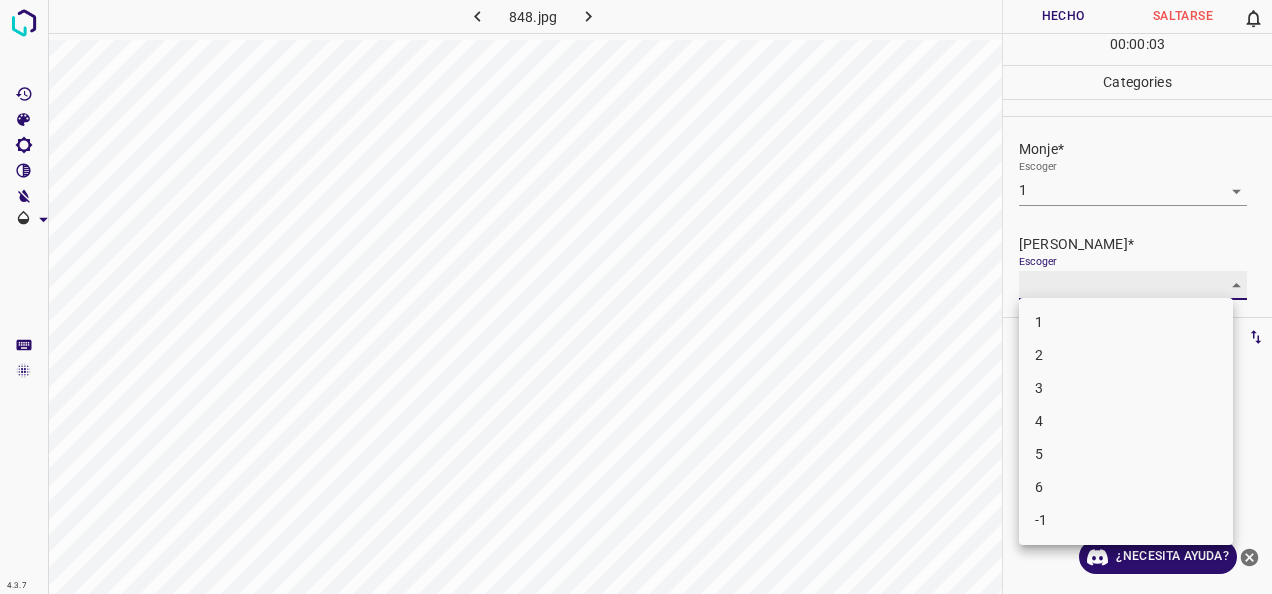type on "1" 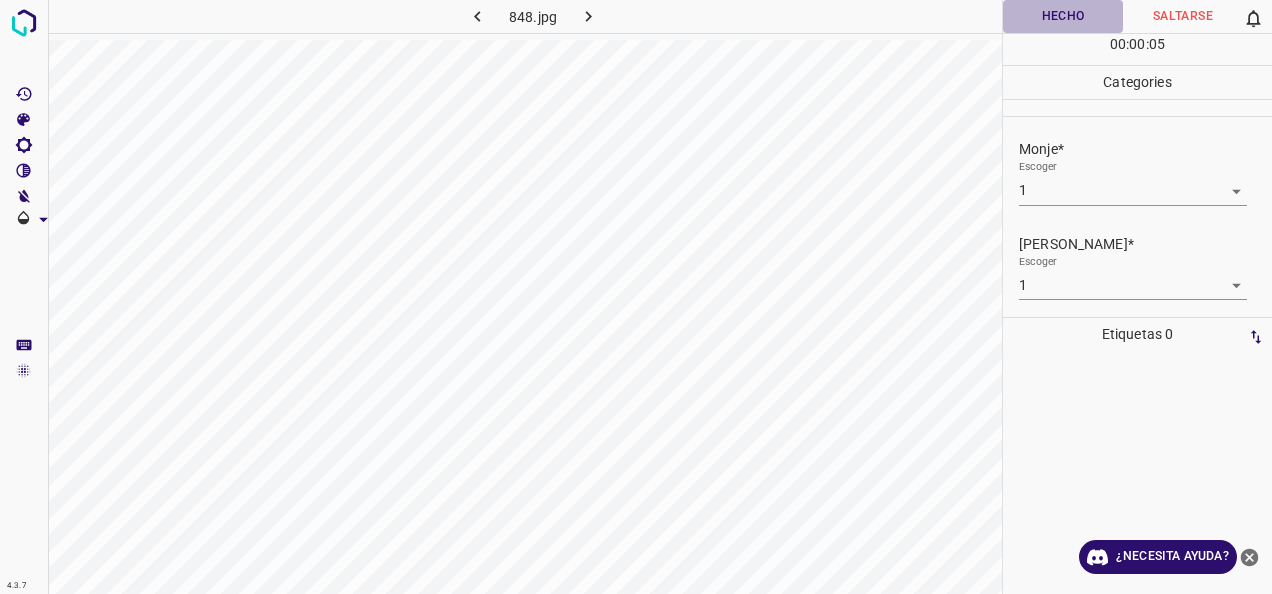 click on "Hecho" at bounding box center [1063, 16] 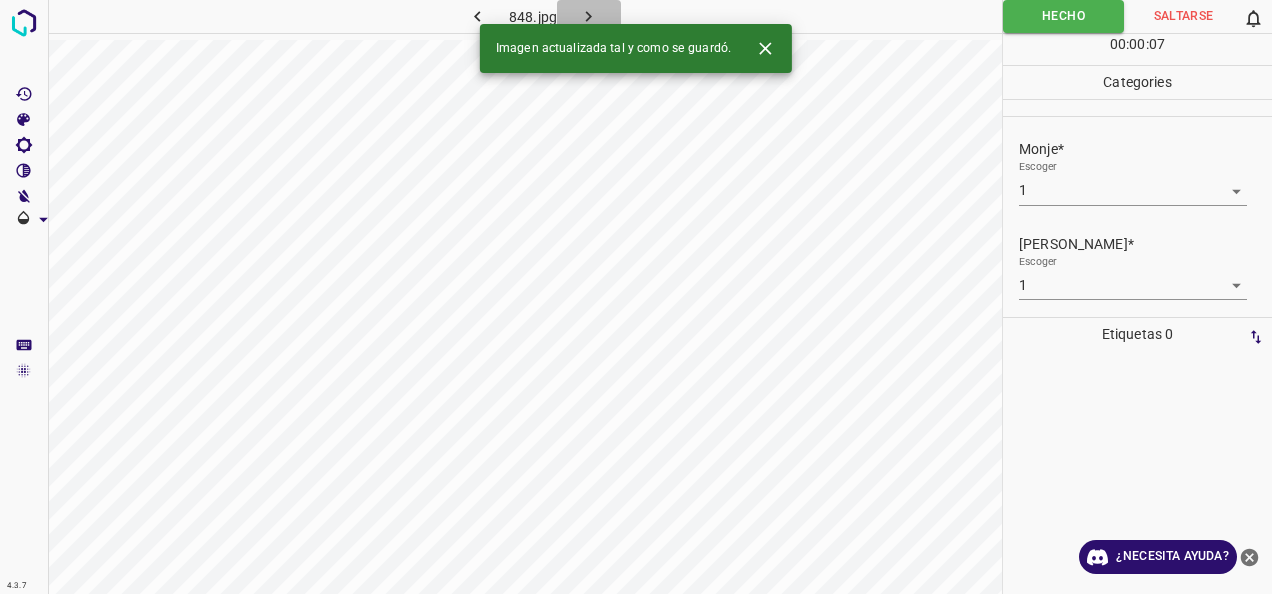 click 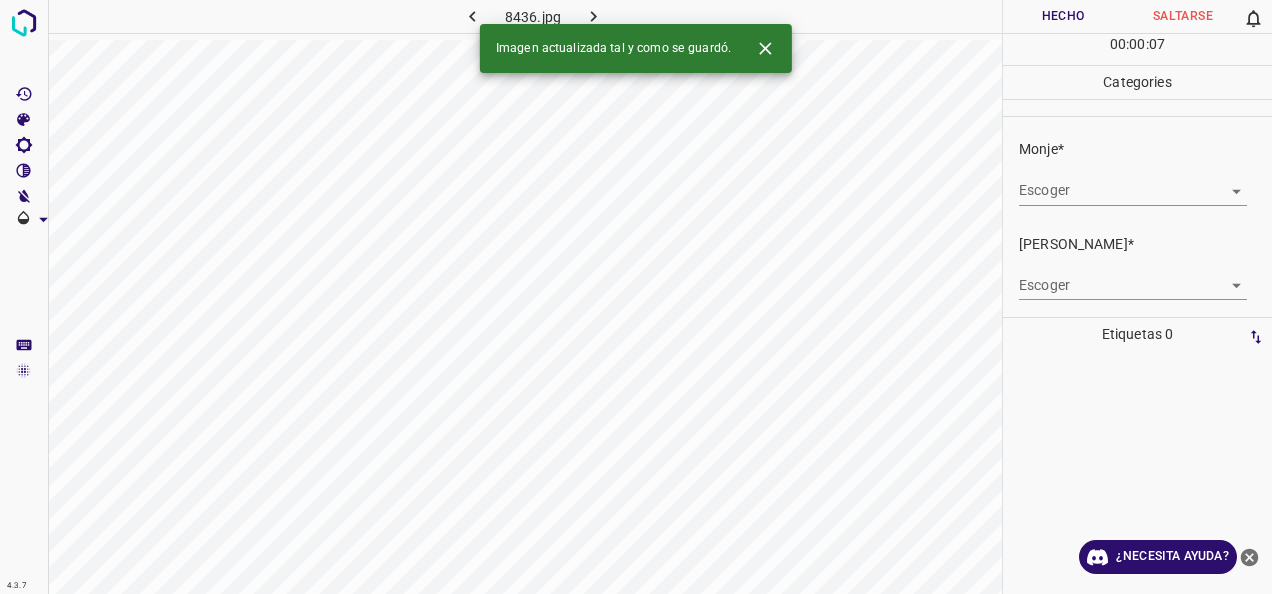 click on "4.3.7 8436.jpg Hecho Saltarse 0 00   : 00   : 07   Categories Monje*  Escoger ​  [PERSON_NAME]*  Escoger ​ Etiquetas 0 Categories 1 Monje 2  [PERSON_NAME] Herramientas Espacio Cambiar entre modos (Dibujar y Editar) Yo Etiquetado automático R Restaurar zoom M Acercar N Alejar Borrar Eliminar etiqueta de selección Filtros Z Restaurar filtros X Filtro de saturación C Filtro de brillo V Filtro de contraste B Filtro de escala de grises General O Descargar Imagen actualizada tal y como se guardó. ¿Necesita ayuda? -Mensaje de texto -Esconder -Borrar" at bounding box center (636, 297) 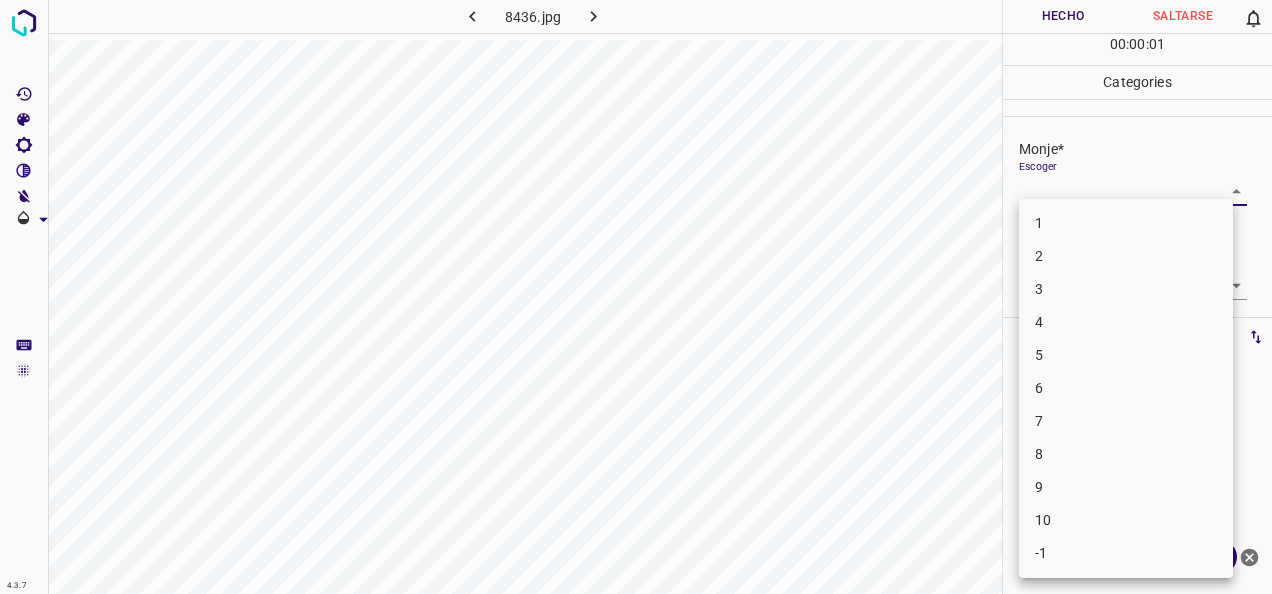 click on "6" at bounding box center (1126, 388) 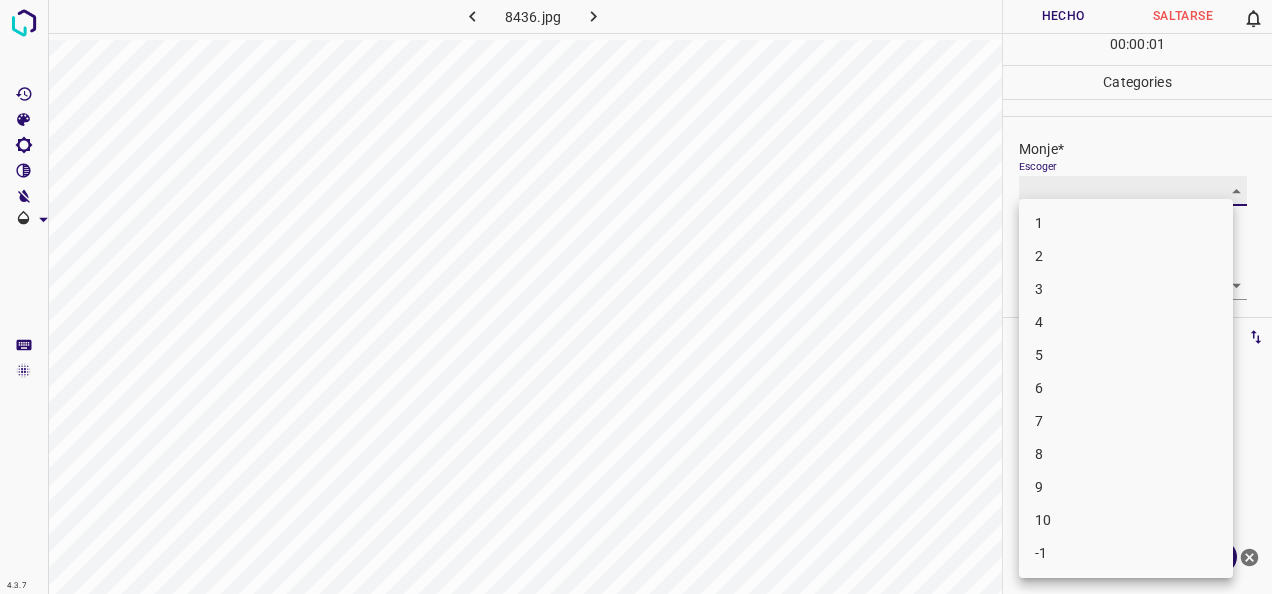 type on "6" 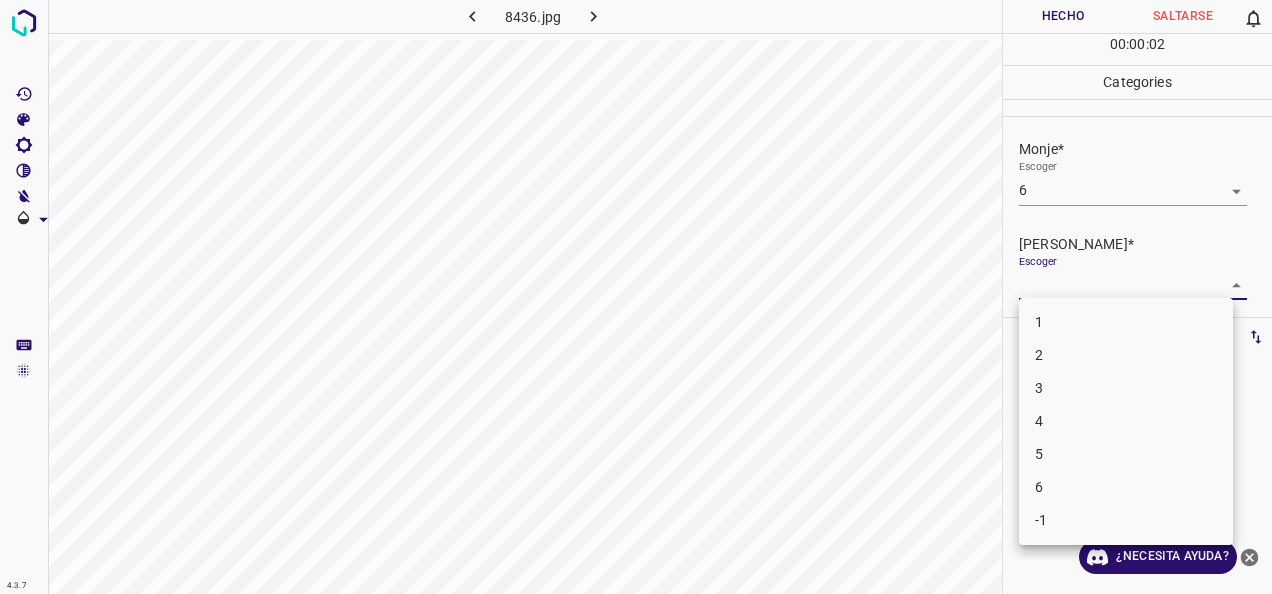 click on "4.3.7 8436.jpg Hecho Saltarse 0 00   : 00   : 02   Categories Monje*  Escoger 6 6  [PERSON_NAME]*  Escoger ​ Etiquetas 0 Categories 1 Monje 2  [PERSON_NAME] Herramientas Espacio Cambiar entre modos (Dibujar y Editar) Yo Etiquetado automático R Restaurar zoom M Acercar N Alejar Borrar Eliminar etiqueta de selección Filtros Z Restaurar filtros X Filtro de saturación C Filtro de brillo V Filtro de contraste B Filtro de escala de grises General O Descargar ¿Necesita ayuda? -Mensaje de texto -Esconder -Borrar 1 2 3 4 5 6 -1" at bounding box center [636, 297] 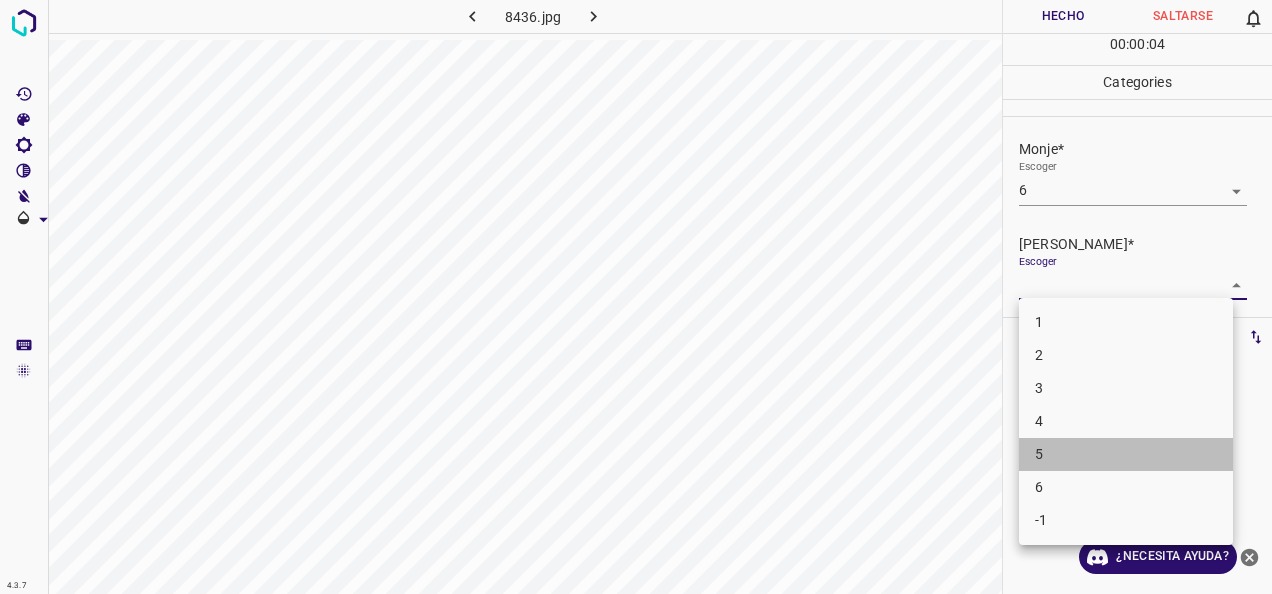 click on "5" at bounding box center (1126, 454) 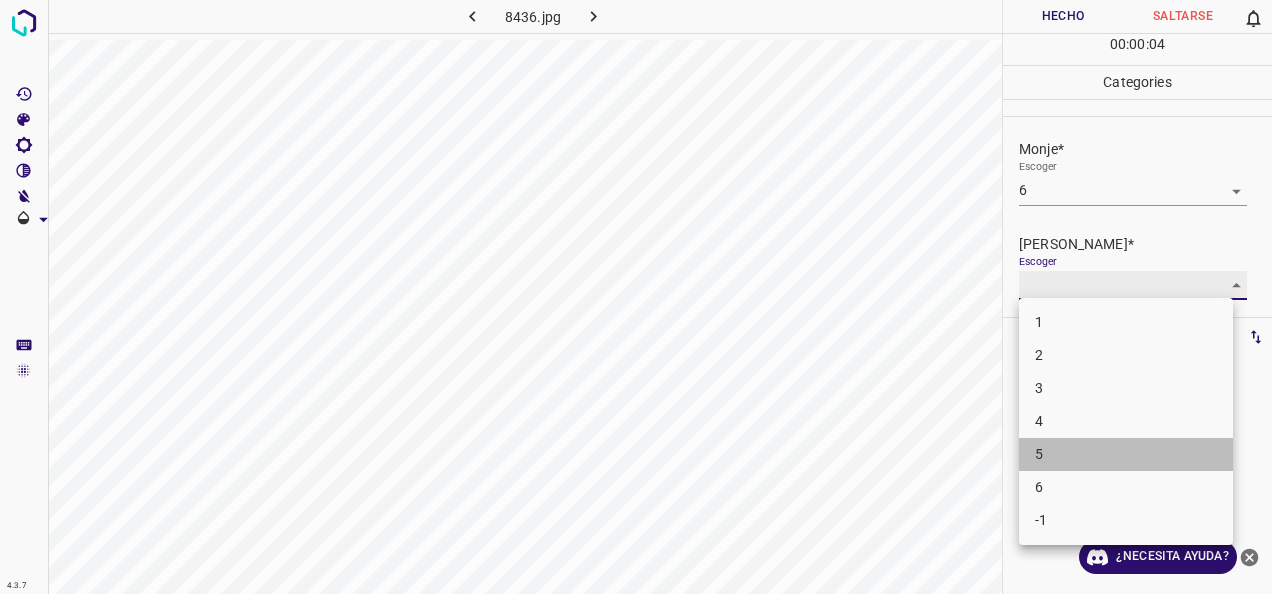type on "5" 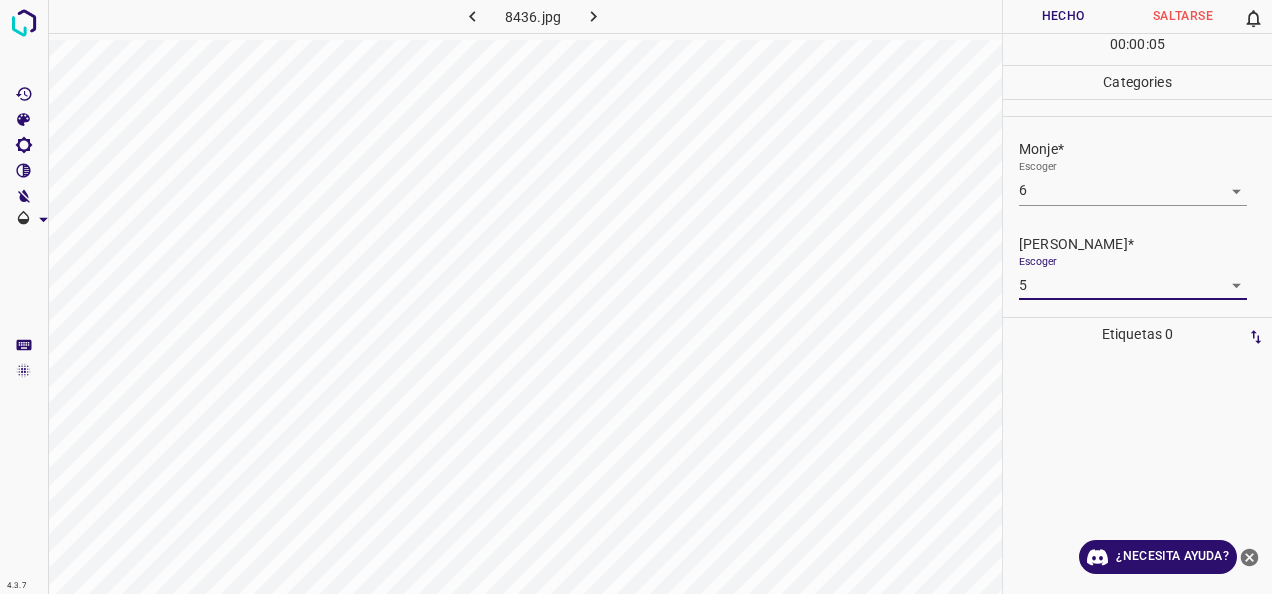 click on "Hecho" at bounding box center (1063, 16) 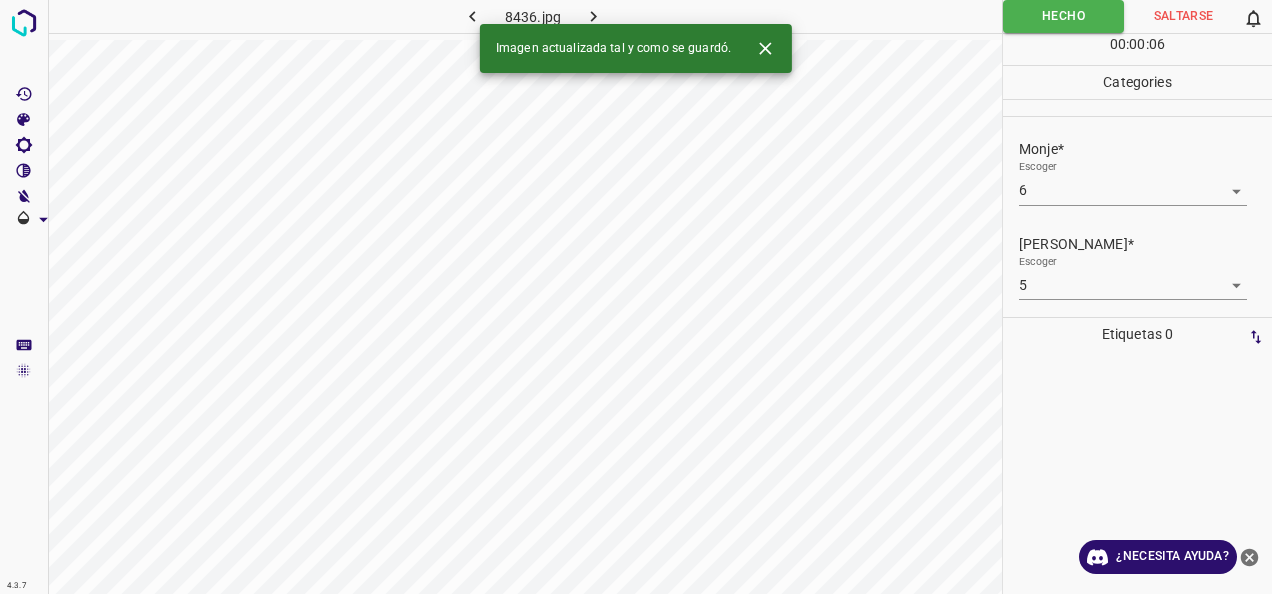 click 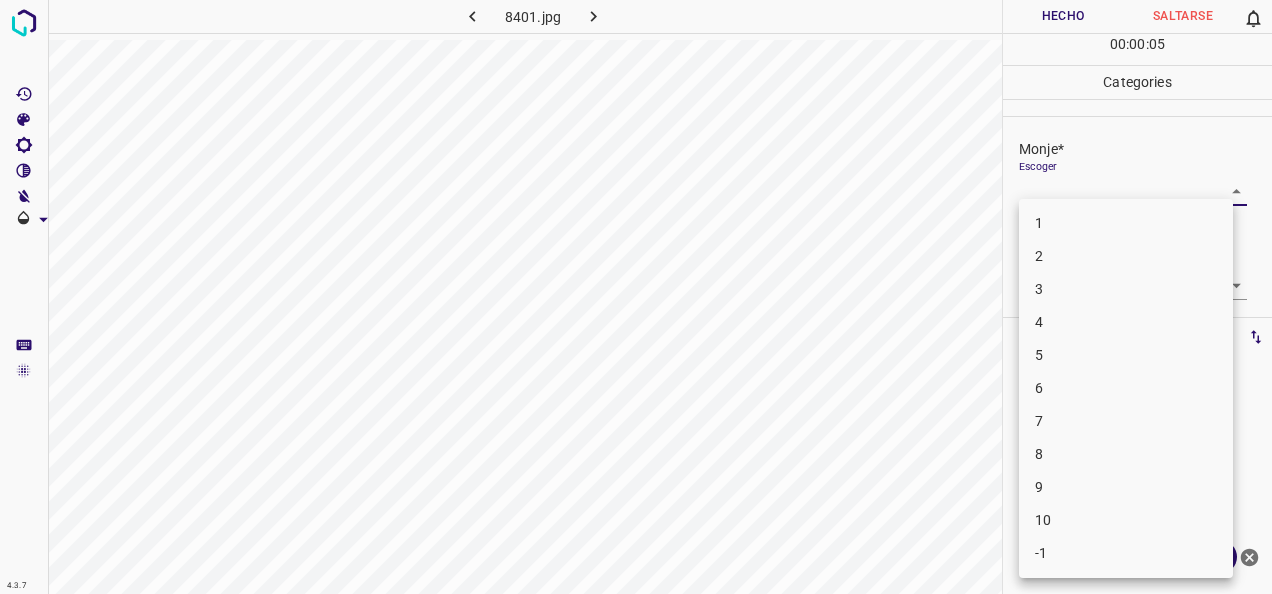 click on "4.3.7 8401.jpg Hecho Saltarse 0 00   : 00   : 05   Categories Monje*  Escoger ​  [PERSON_NAME]*  Escoger ​ Etiquetas 0 Categories 1 Monje 2  [PERSON_NAME] Herramientas Espacio Cambiar entre modos (Dibujar y Editar) Yo Etiquetado automático R Restaurar zoom M Acercar N Alejar Borrar Eliminar etiqueta de selección Filtros Z Restaurar filtros X Filtro de saturación C Filtro de brillo V Filtro de contraste B Filtro de escala de grises General O Descargar ¿Necesita ayuda? -Mensaje de texto -Esconder -Borrar 1 2 3 4 5 6 7 8 9 10 -1" at bounding box center (636, 297) 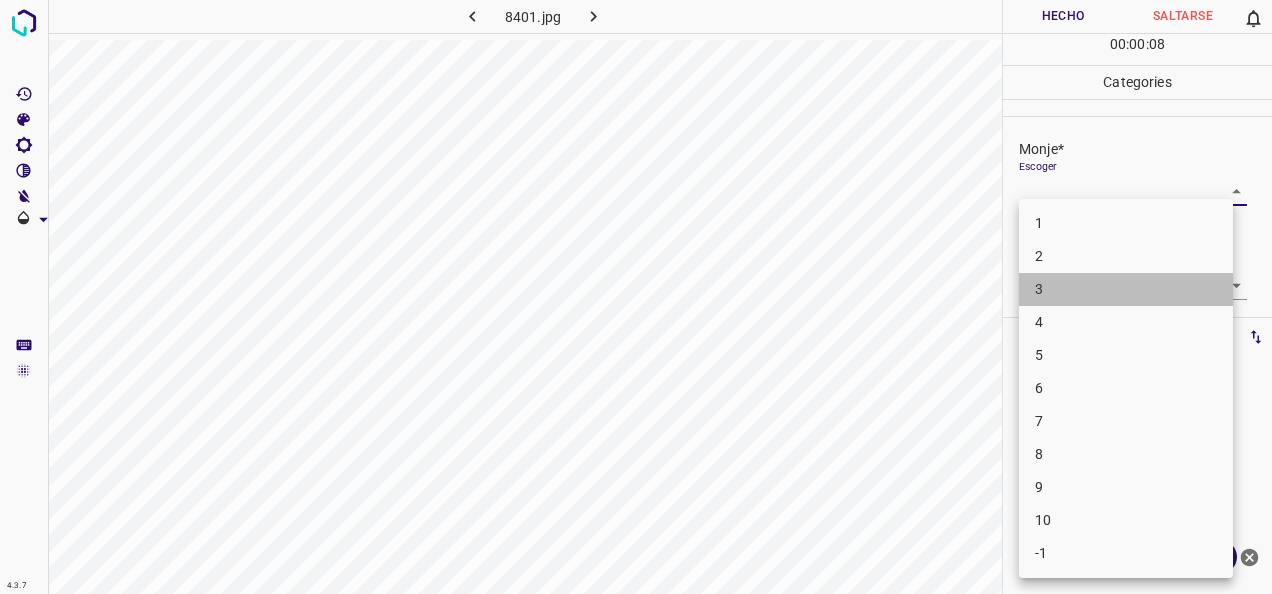 click on "3" at bounding box center (1126, 289) 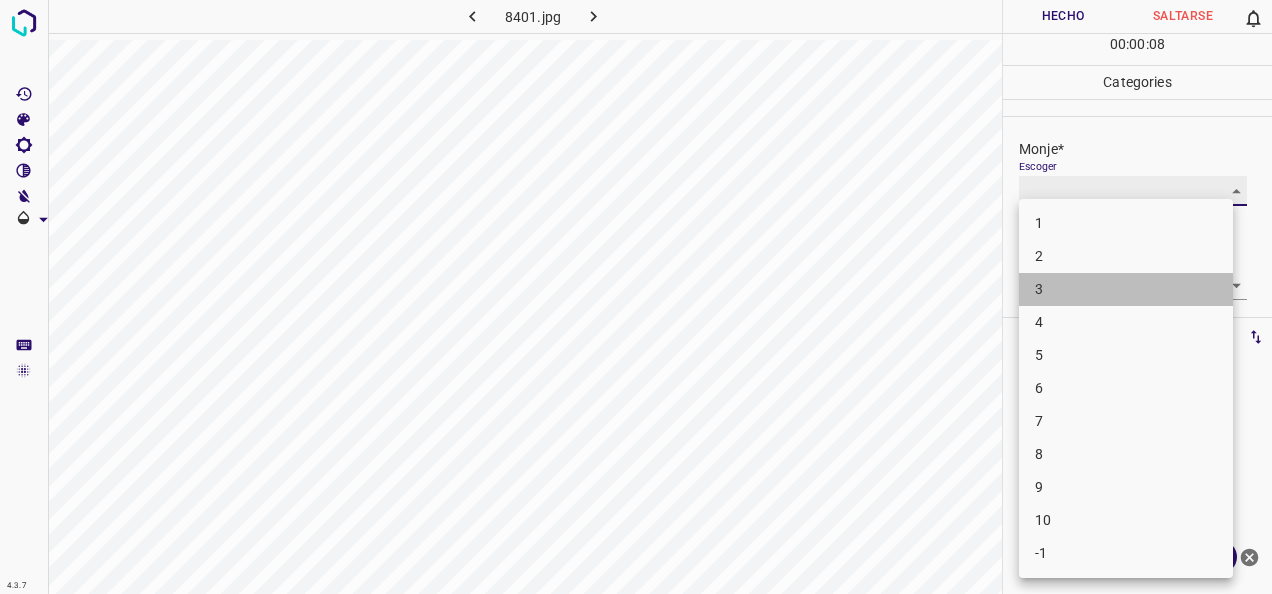 type on "3" 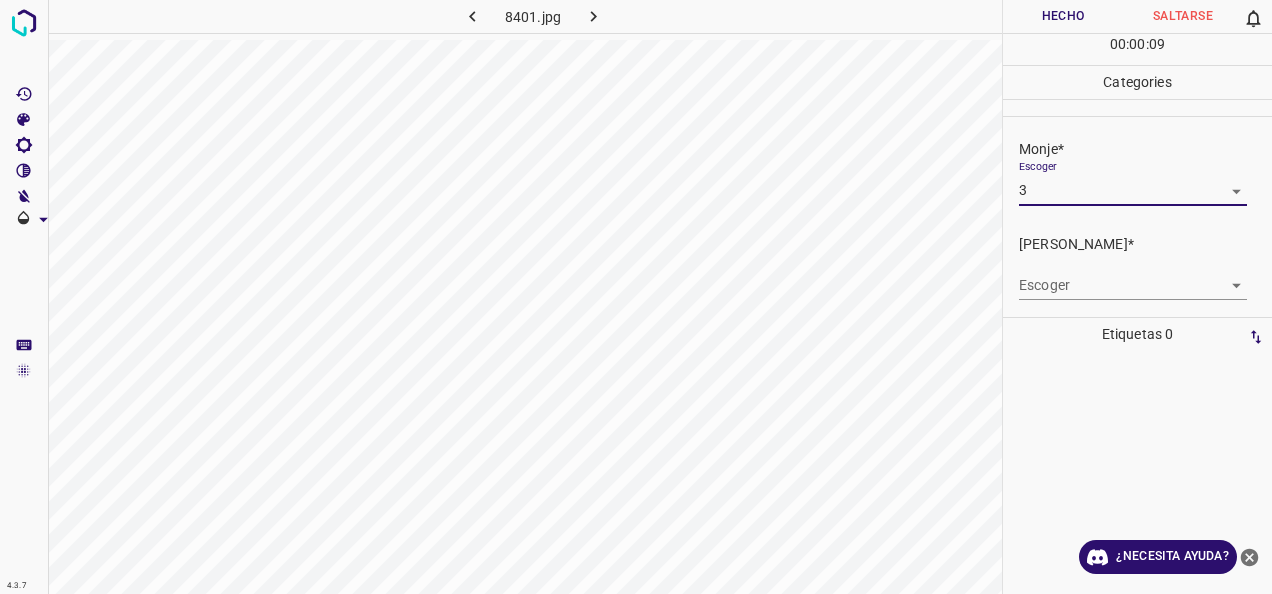 click on "4.3.7 8401.jpg Hecho Saltarse 0 00   : 00   : 09   Categories Monje*  Escoger 3 3  [PERSON_NAME]*  Escoger ​ Etiquetas 0 Categories 1 Monje 2  [PERSON_NAME] Herramientas Espacio Cambiar entre modos (Dibujar y Editar) Yo Etiquetado automático R Restaurar zoom M Acercar N Alejar Borrar Eliminar etiqueta de selección Filtros Z Restaurar filtros X Filtro de saturación C Filtro de brillo V Filtro de contraste B Filtro de escala de grises General O Descargar ¿Necesita ayuda? -Mensaje de texto -Esconder -Borrar" at bounding box center (636, 297) 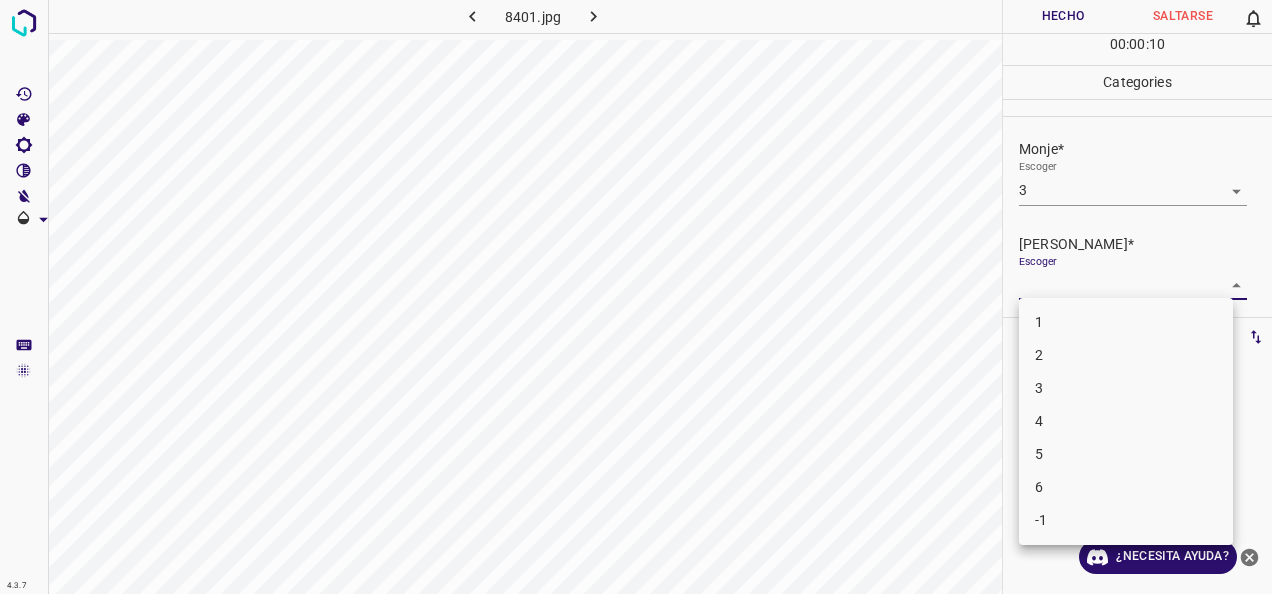 click on "2" at bounding box center [1126, 355] 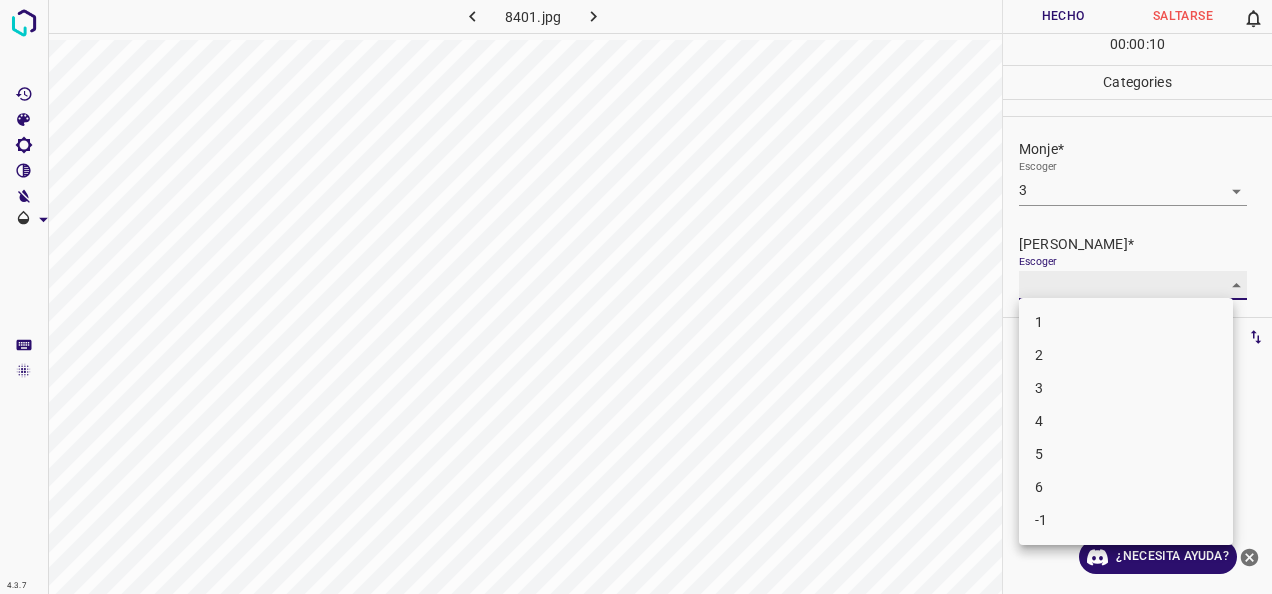 type on "2" 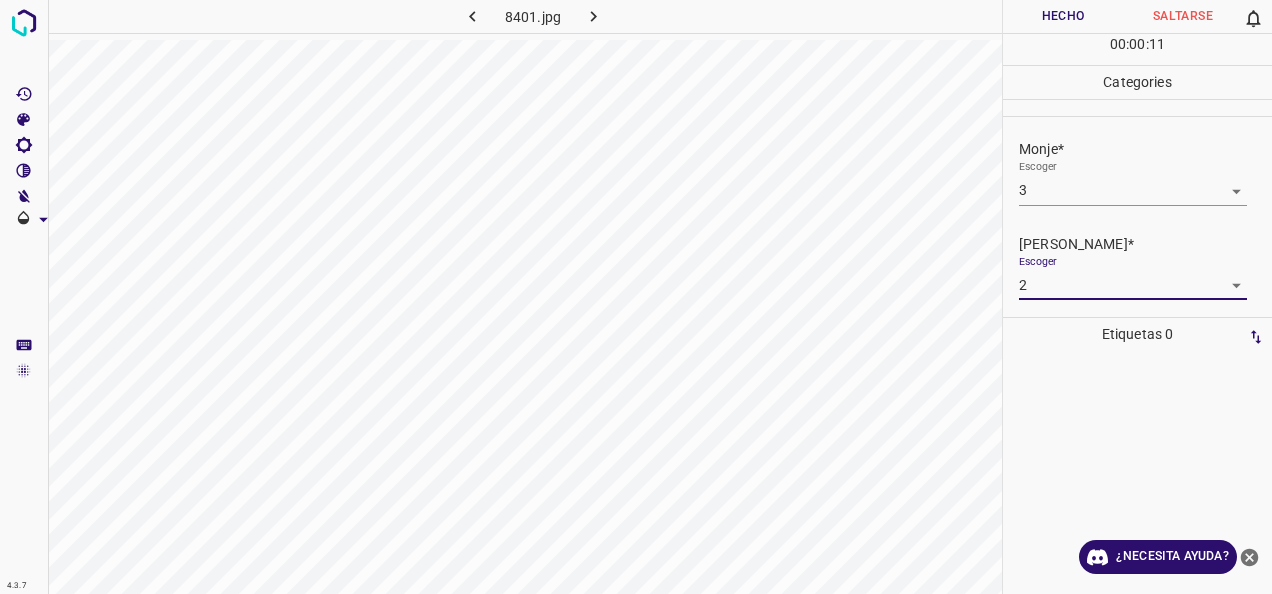 click on "Hecho" at bounding box center [1063, 16] 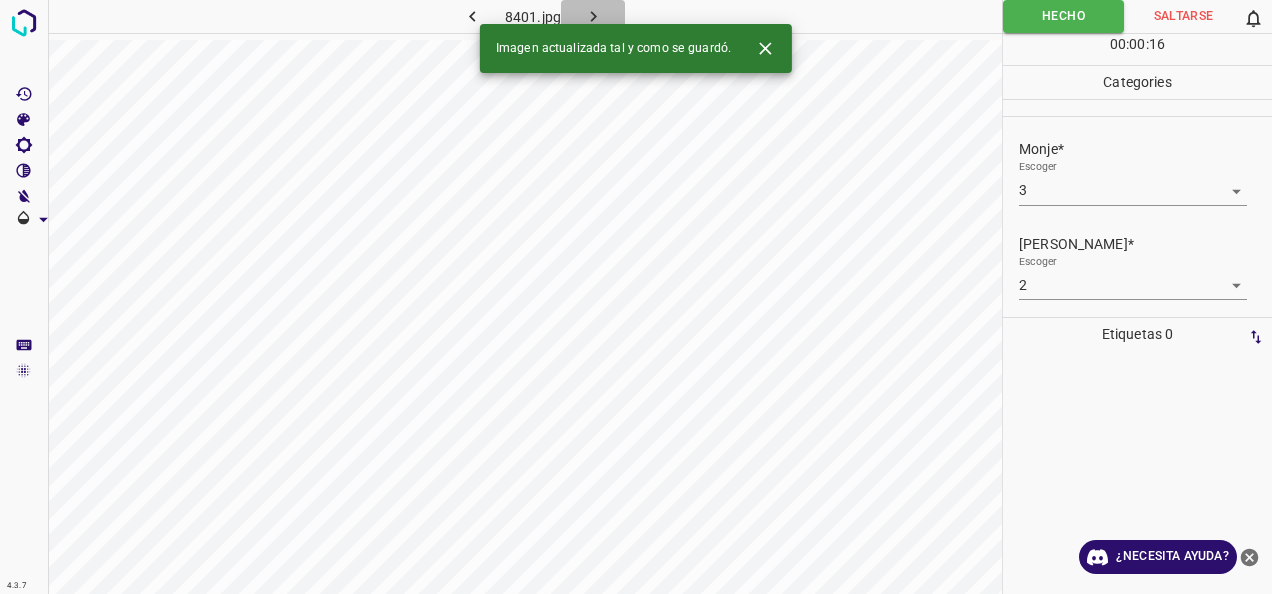 click 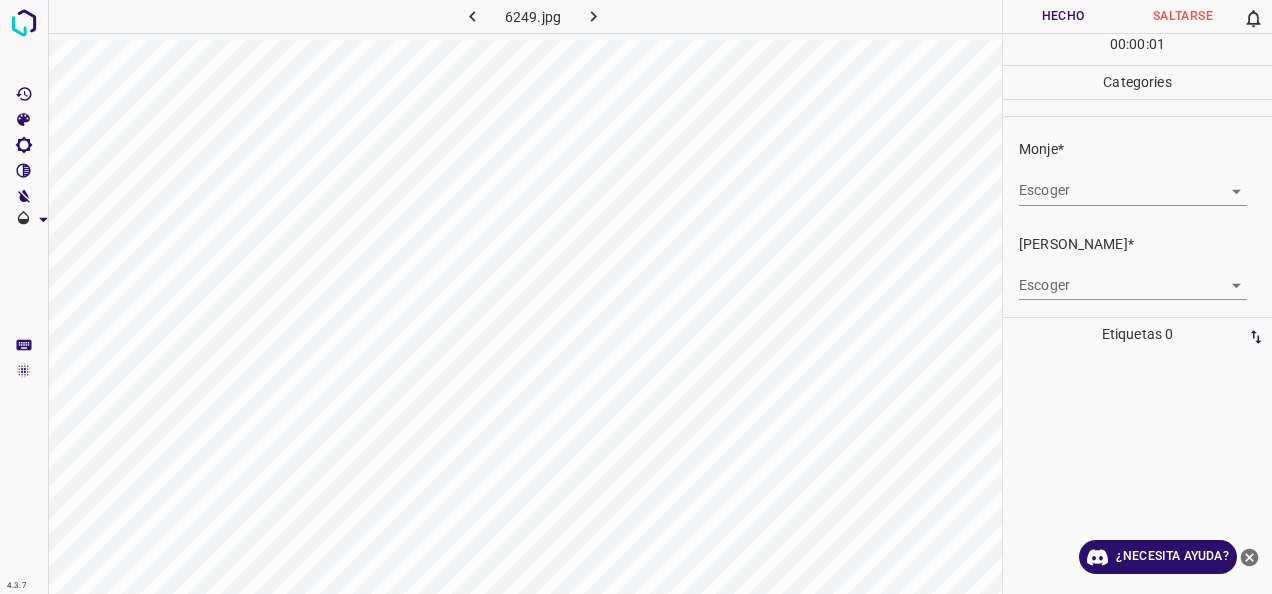 click on "4.3.7 6249.jpg Hecho Saltarse 0 00   : 00   : 01   Categories Monje*  Escoger ​  [PERSON_NAME]*  Escoger ​ Etiquetas 0 Categories 1 Monje 2  [PERSON_NAME] Herramientas Espacio Cambiar entre modos (Dibujar y Editar) Yo Etiquetado automático R Restaurar zoom M Acercar N Alejar Borrar Eliminar etiqueta de selección Filtros Z Restaurar filtros X Filtro de saturación C Filtro de brillo V Filtro de contraste B Filtro de escala de grises General O Descargar ¿Necesita ayuda? -Mensaje de texto -Esconder -Borrar" at bounding box center [636, 297] 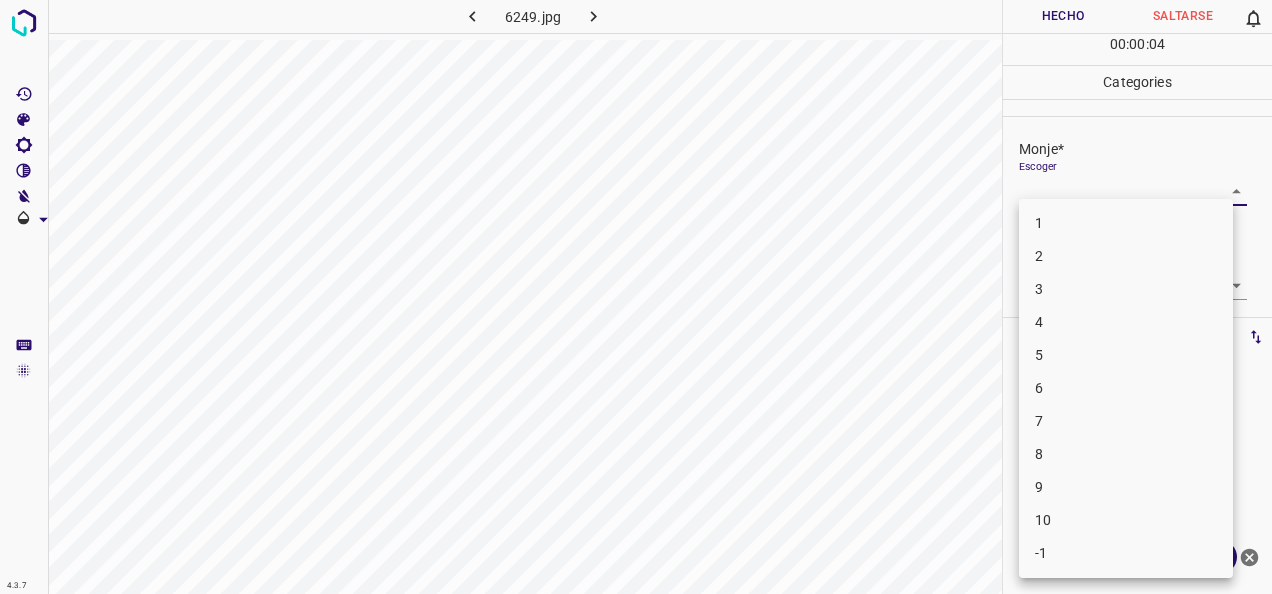 click on "2" at bounding box center (1126, 256) 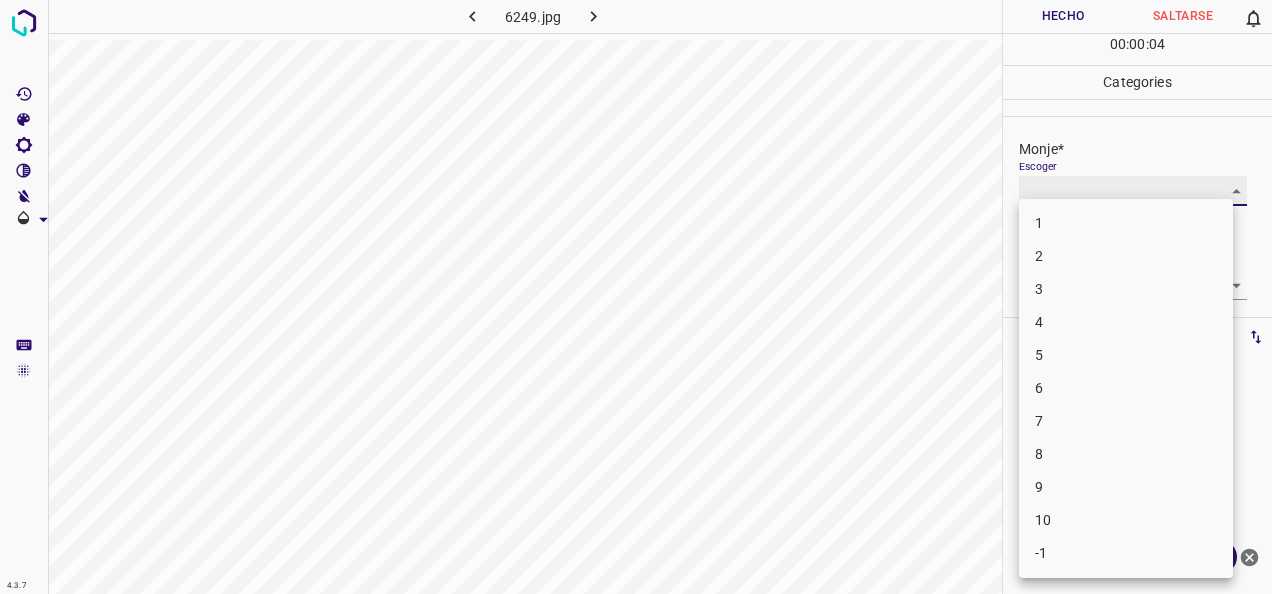 type on "2" 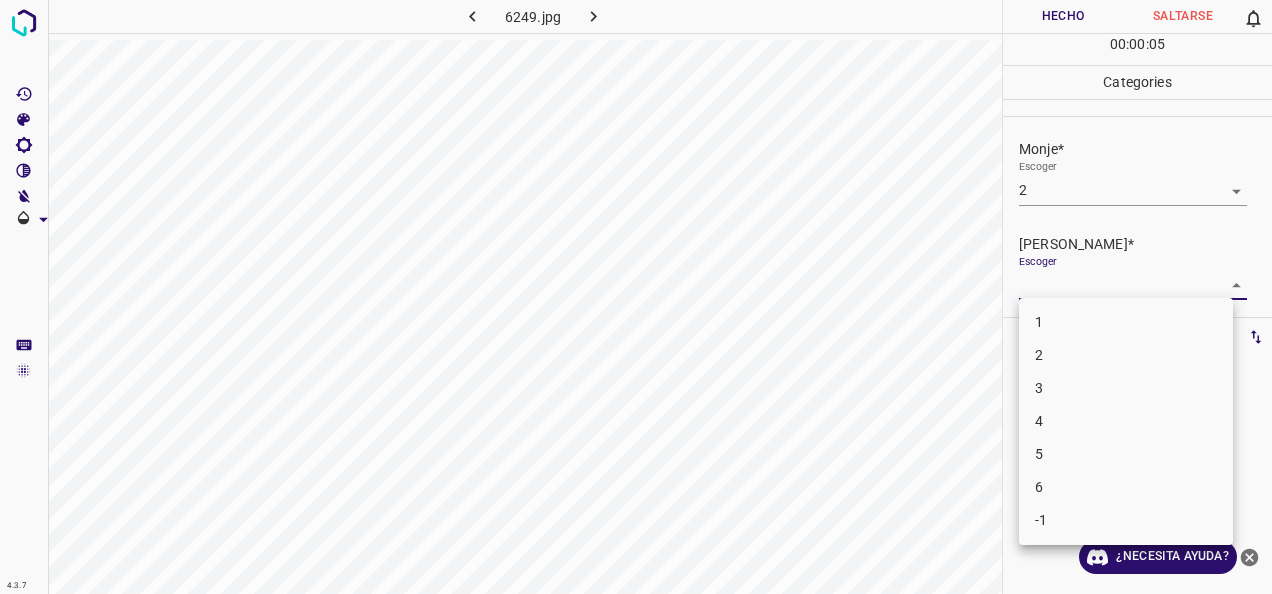 click on "4.3.7 6249.jpg Hecho Saltarse 0 00   : 00   : 05   Categories Monje*  Escoger 2 2  [PERSON_NAME]*  Escoger ​ Etiquetas 0 Categories 1 Monje 2  [PERSON_NAME] Herramientas Espacio Cambiar entre modos (Dibujar y Editar) Yo Etiquetado automático R Restaurar zoom M Acercar N Alejar Borrar Eliminar etiqueta de selección Filtros Z Restaurar filtros X Filtro de saturación C Filtro de brillo V Filtro de contraste B Filtro de escala de grises General O Descargar ¿Necesita ayuda? -Mensaje de texto -Esconder -Borrar 1 2 3 4 5 6 -1" at bounding box center (636, 297) 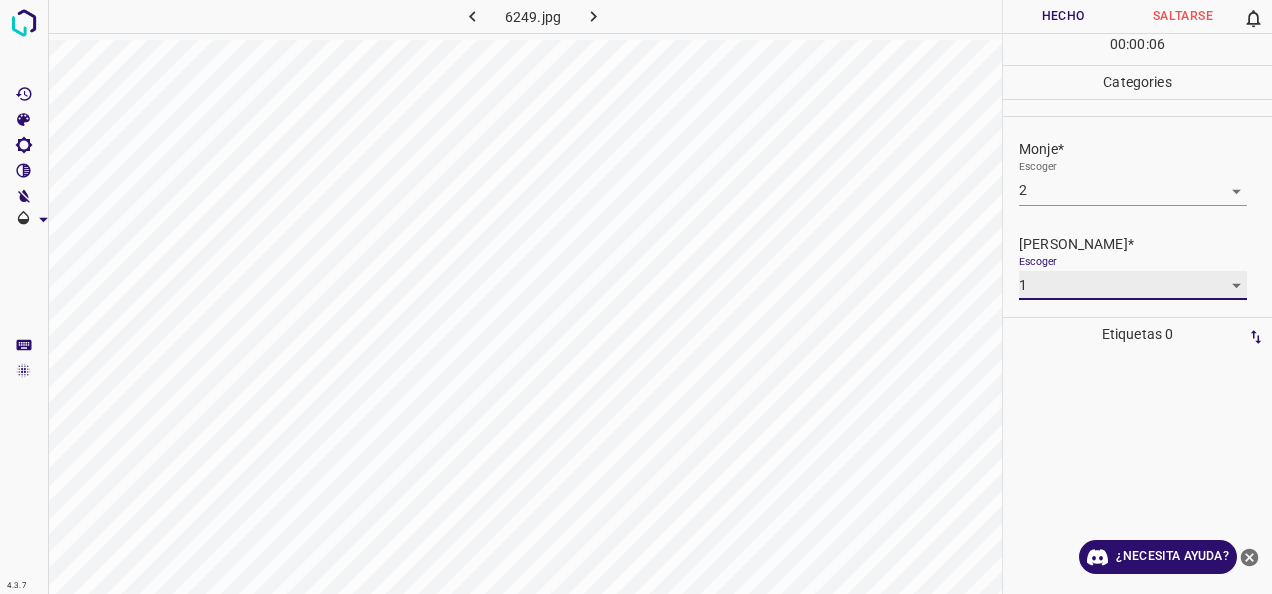 type on "1" 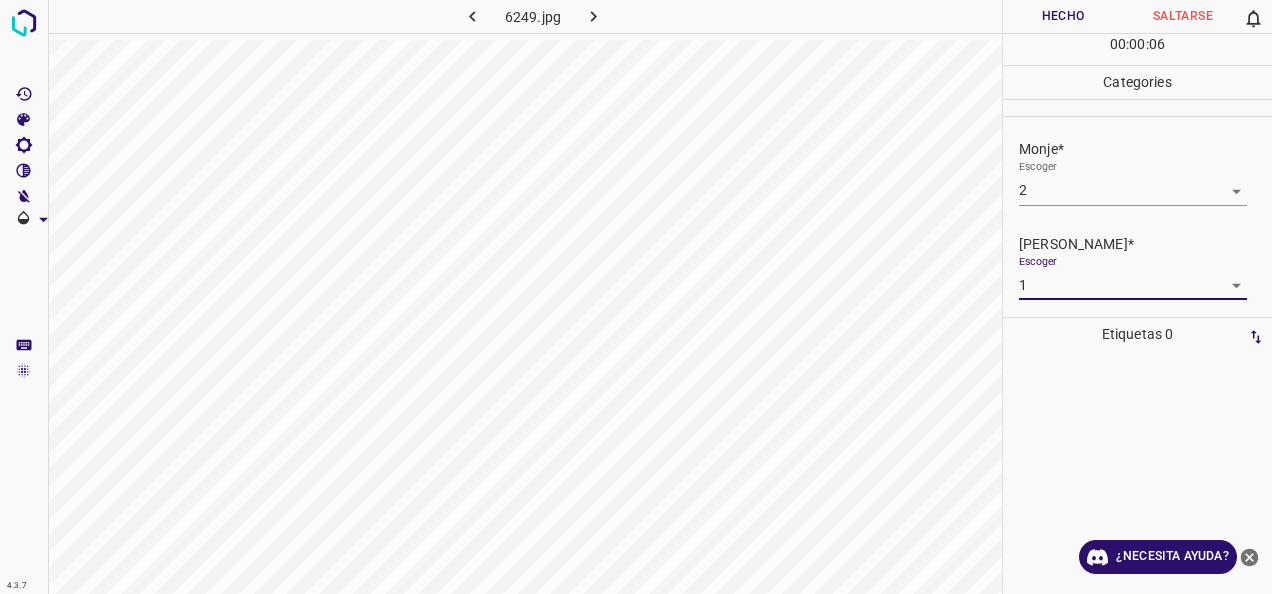 click on "Hecho" at bounding box center (1063, 16) 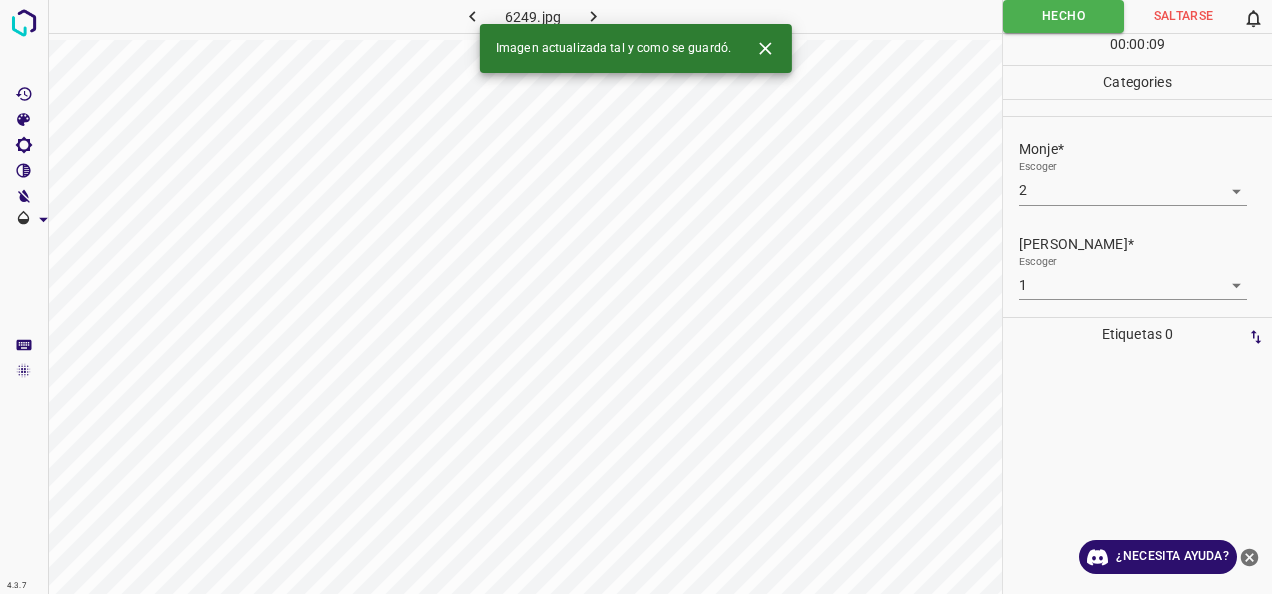 click at bounding box center [593, 16] 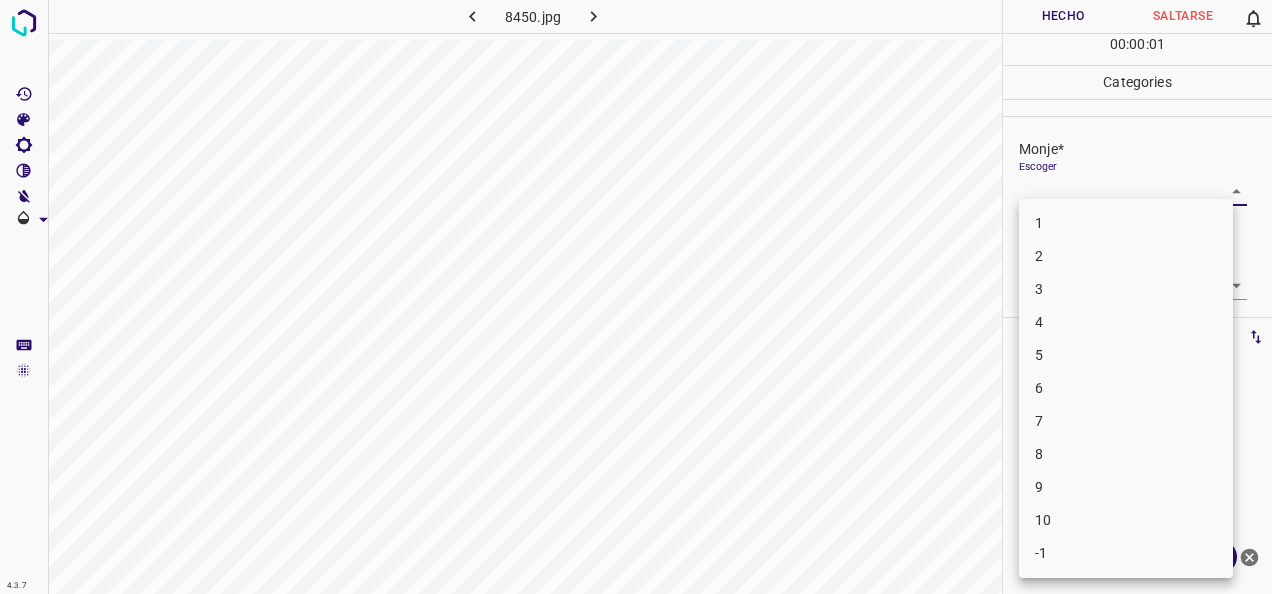 click on "4.3.7 8450.jpg Hecho Saltarse 0 00   : 00   : 01   Categories Monje*  Escoger ​  [PERSON_NAME]*  Escoger ​ Etiquetas 0 Categories 1 Monje 2  [PERSON_NAME] Herramientas Espacio Cambiar entre modos (Dibujar y Editar) Yo Etiquetado automático R Restaurar zoom M Acercar N Alejar Borrar Eliminar etiqueta de selección Filtros Z Restaurar filtros X Filtro de saturación C Filtro de brillo V Filtro de contraste B Filtro de escala de grises General O Descargar ¿Necesita ayuda? -Mensaje de texto -Esconder -Borrar 1 2 3 4 5 6 7 8 9 10 -1" at bounding box center (636, 297) 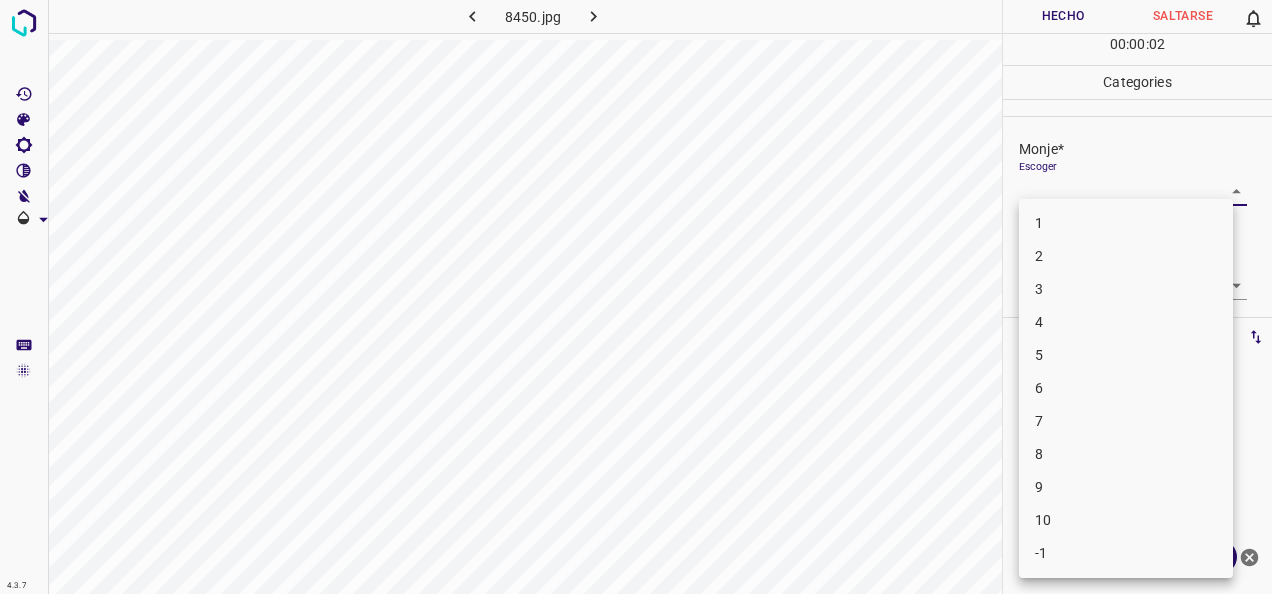 click on "1" at bounding box center [1126, 223] 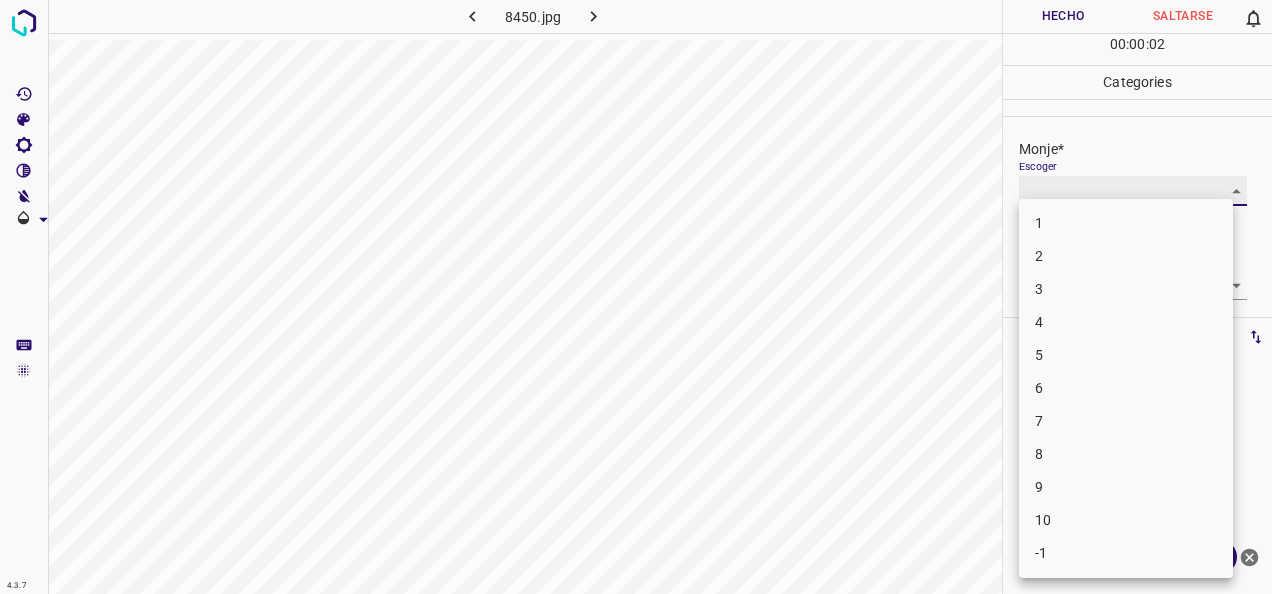 type on "1" 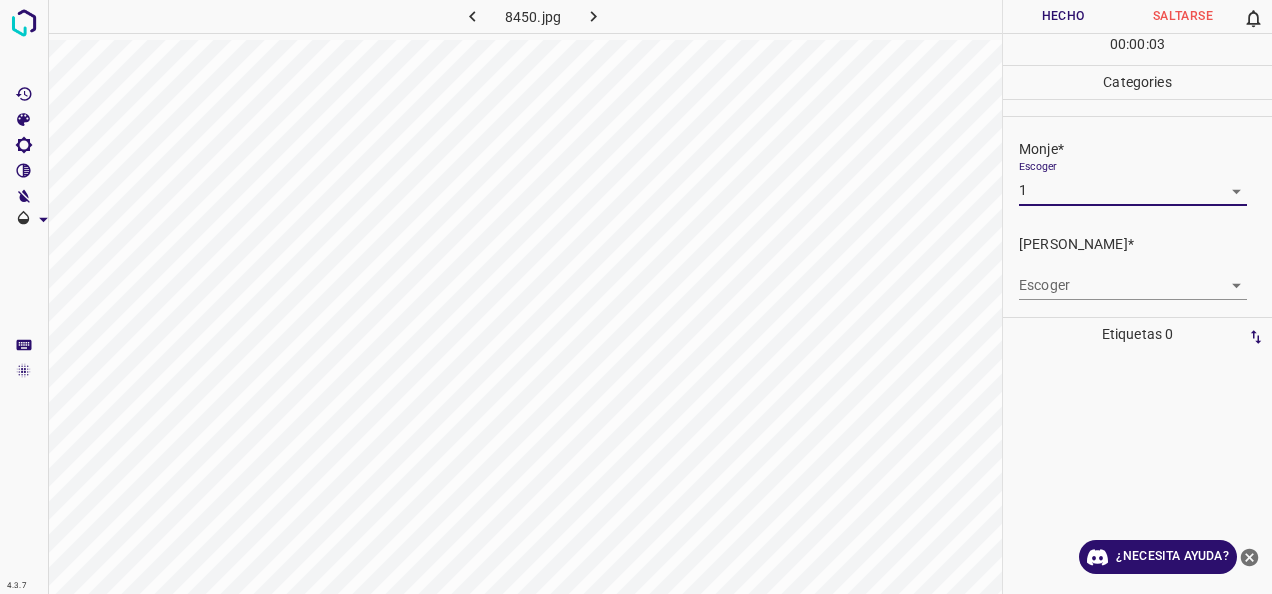click on "4.3.7 8450.jpg Hecho Saltarse 0 00   : 00   : 03   Categories Monje*  Escoger 1 1  [PERSON_NAME]*  Escoger ​ Etiquetas 0 Categories 1 Monje 2  [PERSON_NAME] Herramientas Espacio Cambiar entre modos (Dibujar y Editar) Yo Etiquetado automático R Restaurar zoom M Acercar N Alejar Borrar Eliminar etiqueta de selección Filtros Z Restaurar filtros X Filtro de saturación C Filtro de brillo V Filtro de contraste B Filtro de escala de grises General O Descargar ¿Necesita ayuda? -Mensaje de texto -Esconder -Borrar" at bounding box center (636, 297) 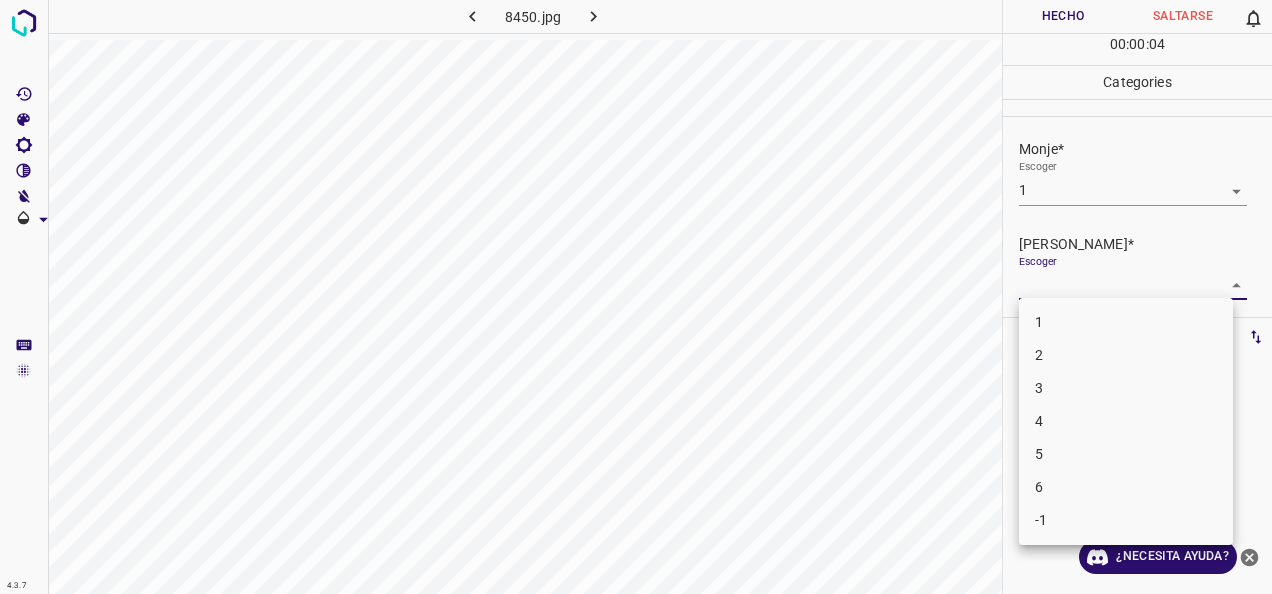 click on "1" at bounding box center [1126, 322] 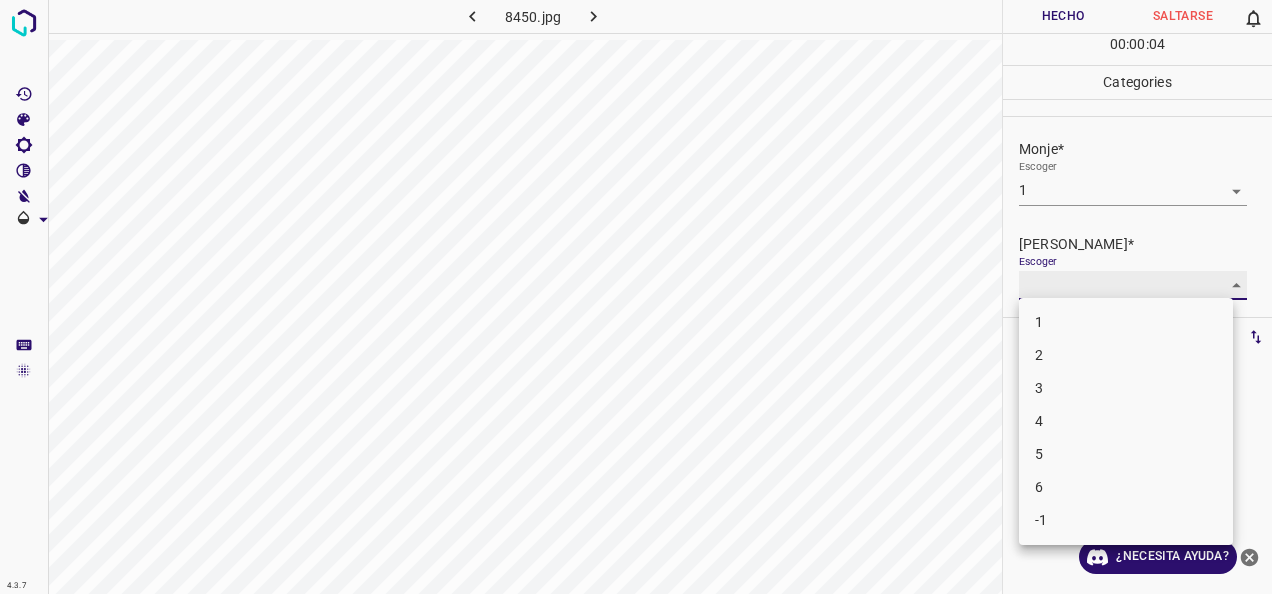 type on "1" 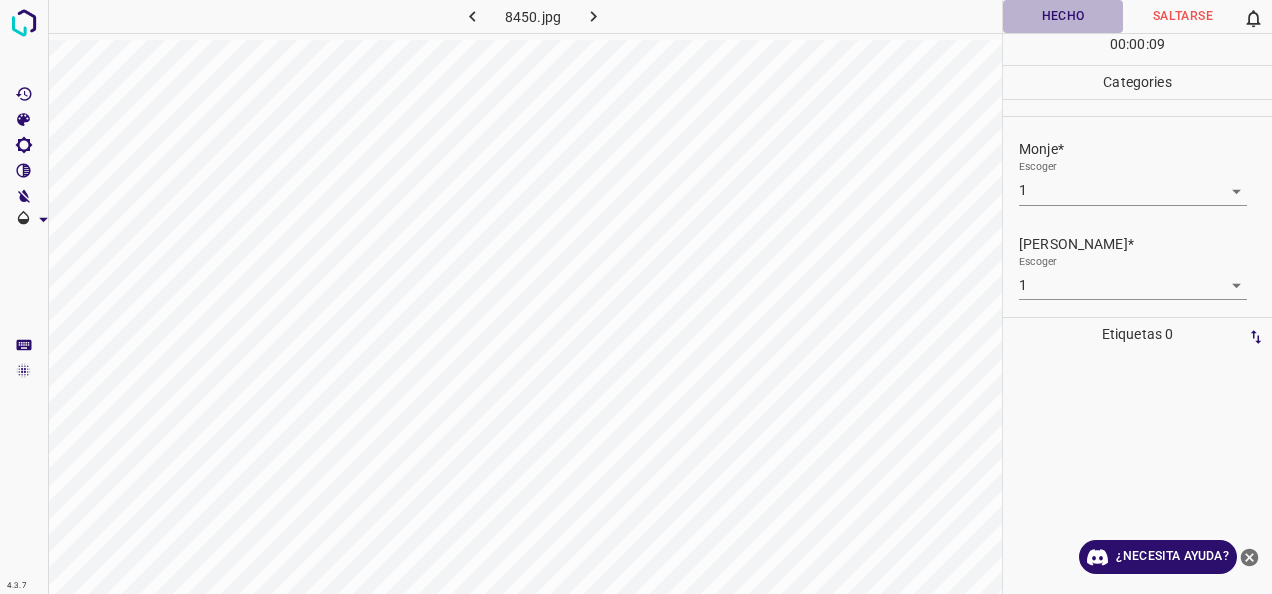 click on "Hecho" at bounding box center (1063, 16) 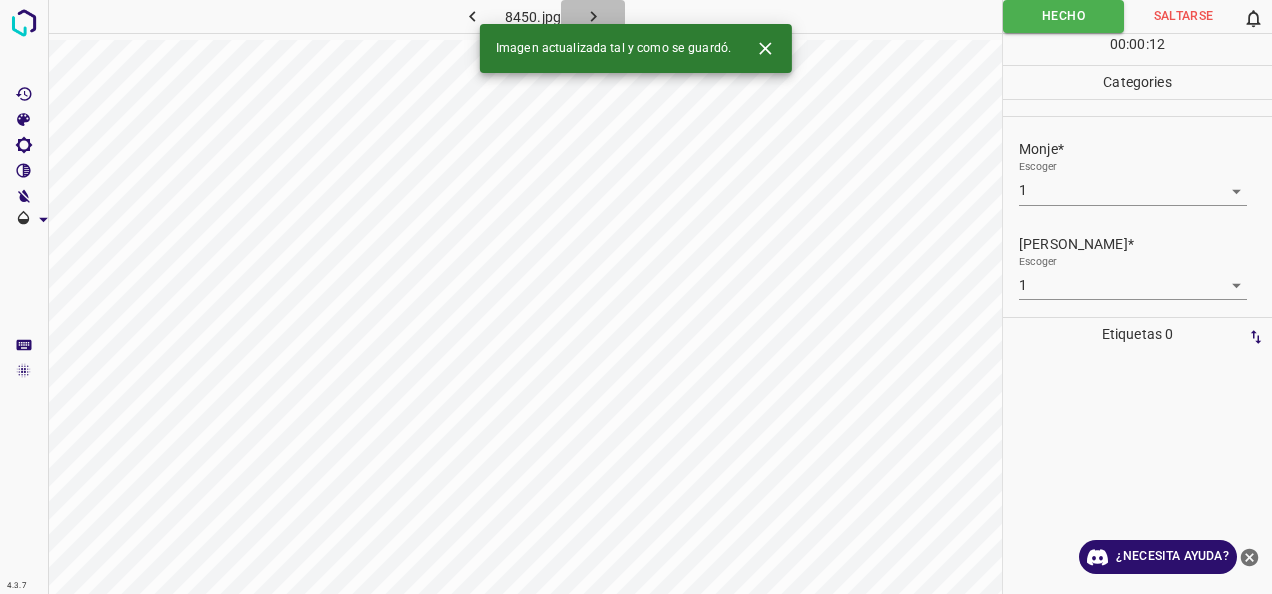 click 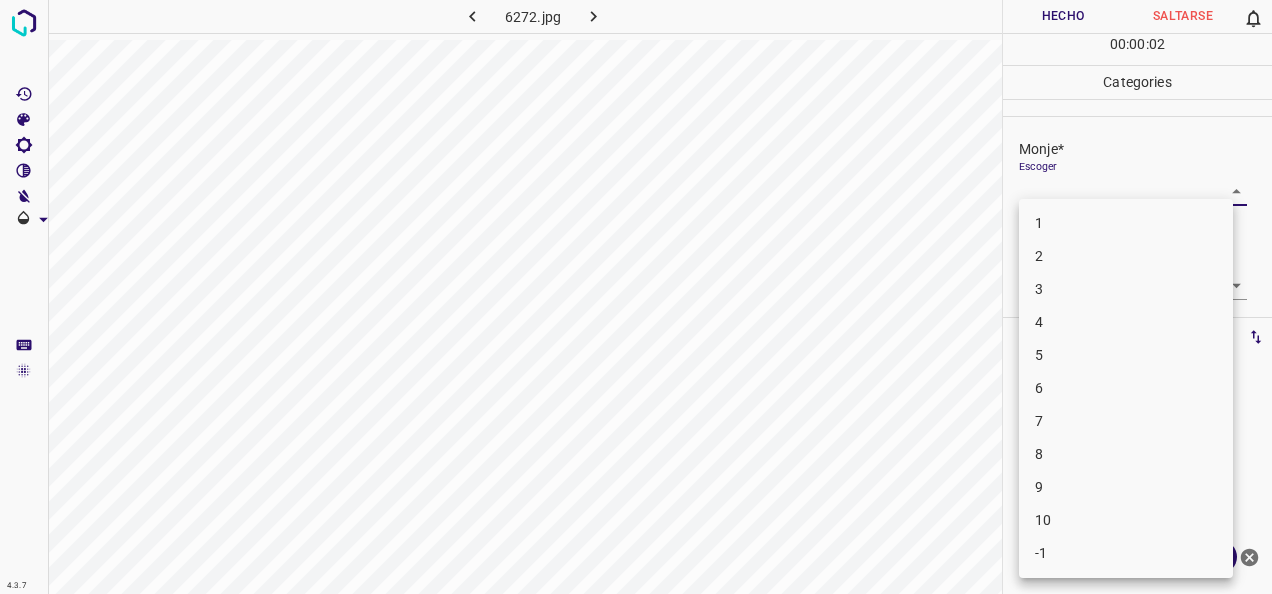 click on "4.3.7 6272.jpg Hecho Saltarse 0 00   : 00   : 02   Categories Monje*  Escoger ​  [PERSON_NAME]*  Escoger ​ Etiquetas 0 Categories 1 Monje 2  [PERSON_NAME] Herramientas Espacio Cambiar entre modos (Dibujar y Editar) Yo Etiquetado automático R Restaurar zoom M Acercar N Alejar Borrar Eliminar etiqueta de selección Filtros Z Restaurar filtros X Filtro de saturación C Filtro de brillo V Filtro de contraste B Filtro de escala de grises General O Descargar ¿Necesita ayuda? -Mensaje de texto -Esconder -Borrar 1 2 3 4 5 6 7 8 9 10 -1" at bounding box center (636, 297) 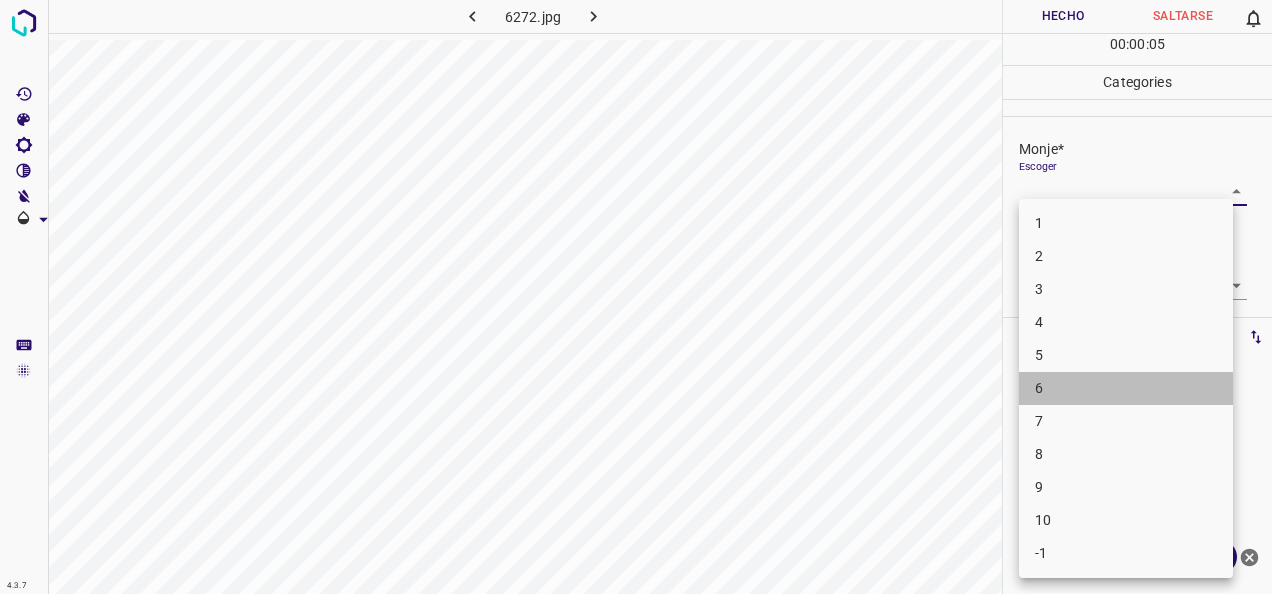 click on "6" at bounding box center (1126, 388) 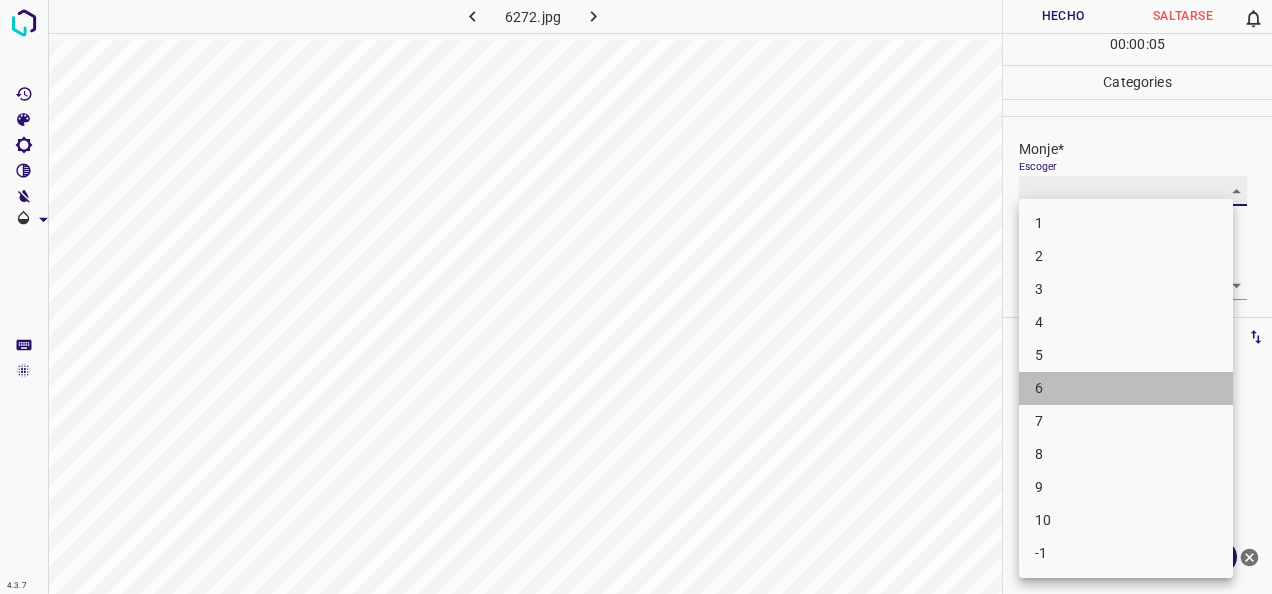 type on "6" 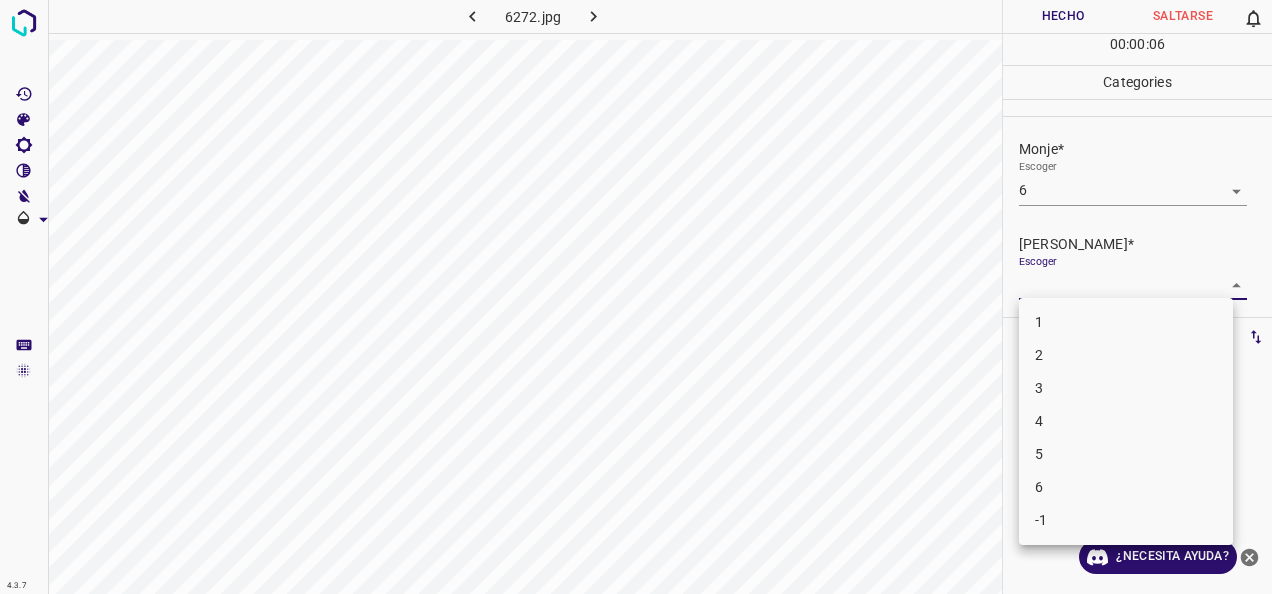 click on "4.3.7 6272.jpg Hecho Saltarse 0 00   : 00   : 06   Categories Monje*  Escoger 6 6  [PERSON_NAME]*  Escoger ​ Etiquetas 0 Categories 1 Monje 2  [PERSON_NAME] Herramientas Espacio Cambiar entre modos (Dibujar y Editar) Yo Etiquetado automático R Restaurar zoom M Acercar N Alejar Borrar Eliminar etiqueta de selección Filtros Z Restaurar filtros X Filtro de saturación C Filtro de brillo V Filtro de contraste B Filtro de escala de grises General O Descargar ¿Necesita ayuda? -Mensaje de texto -Esconder -Borrar 1 2 3 4 5 6 -1" at bounding box center [636, 297] 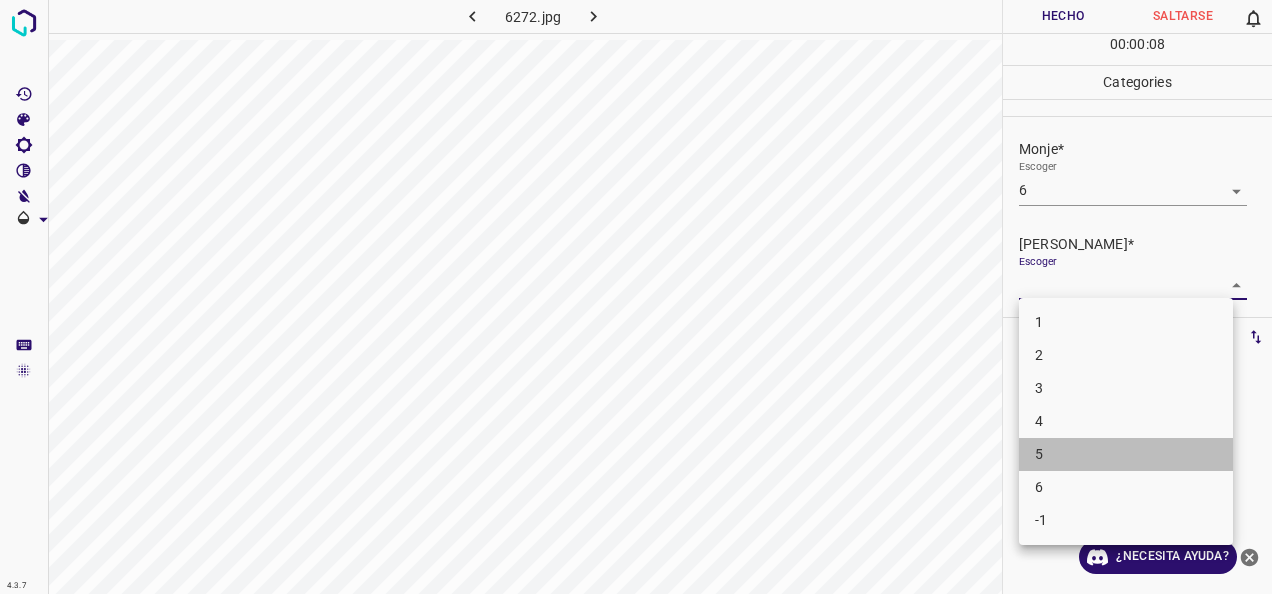 click on "5" at bounding box center [1126, 454] 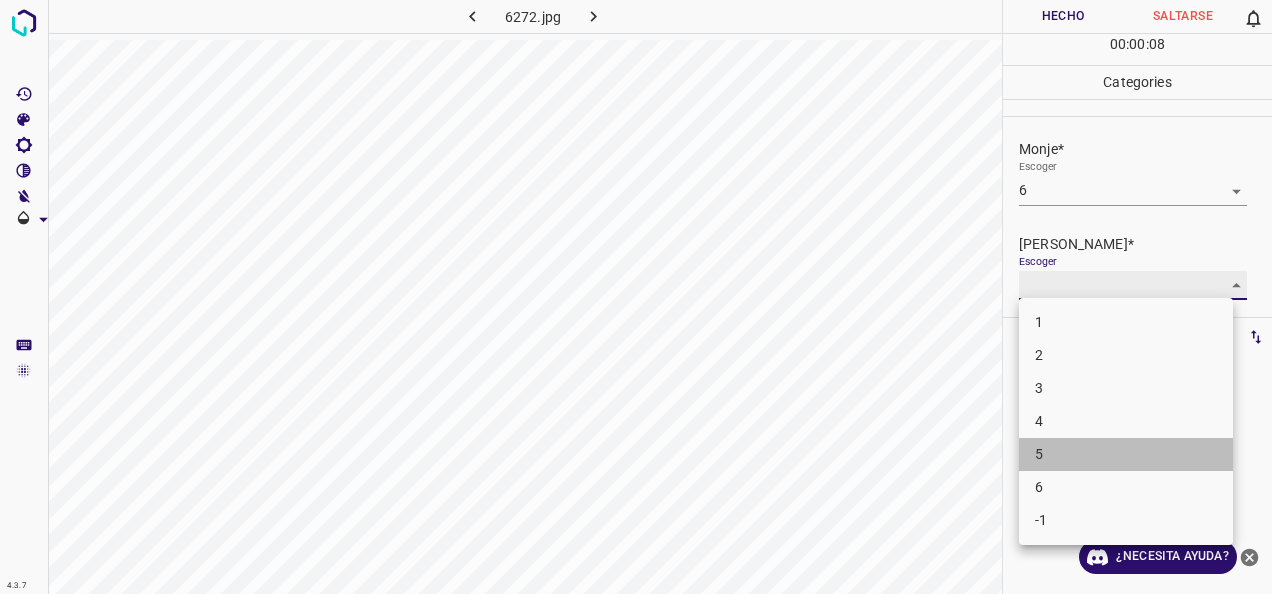 type on "5" 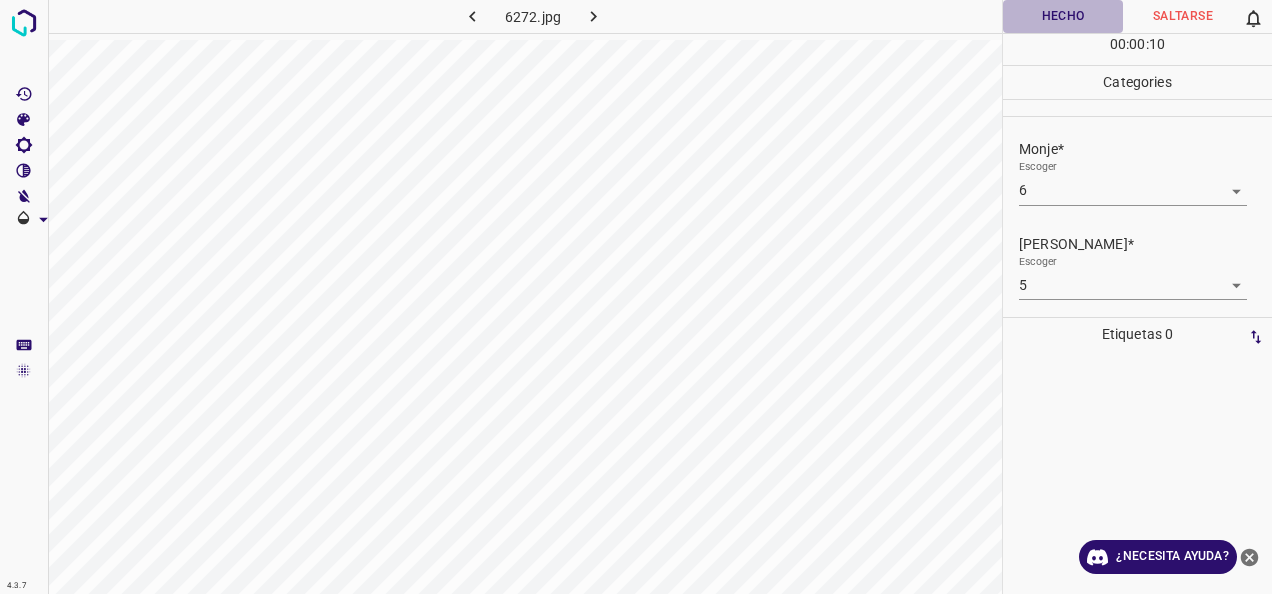 click on "Hecho" at bounding box center [1063, 16] 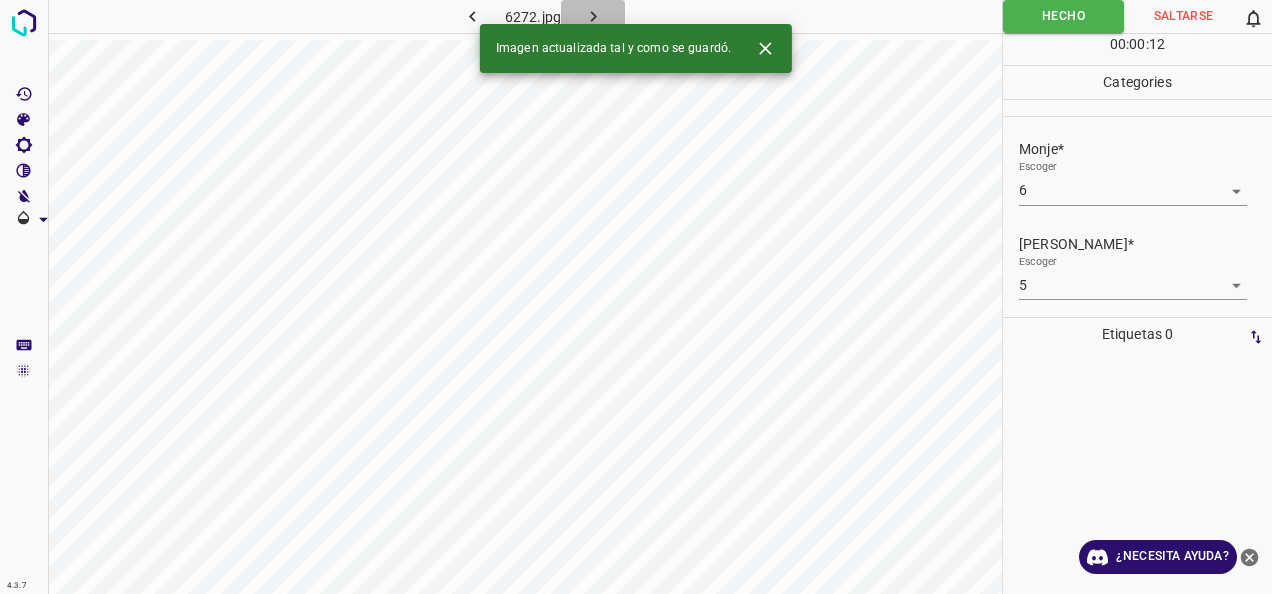 click 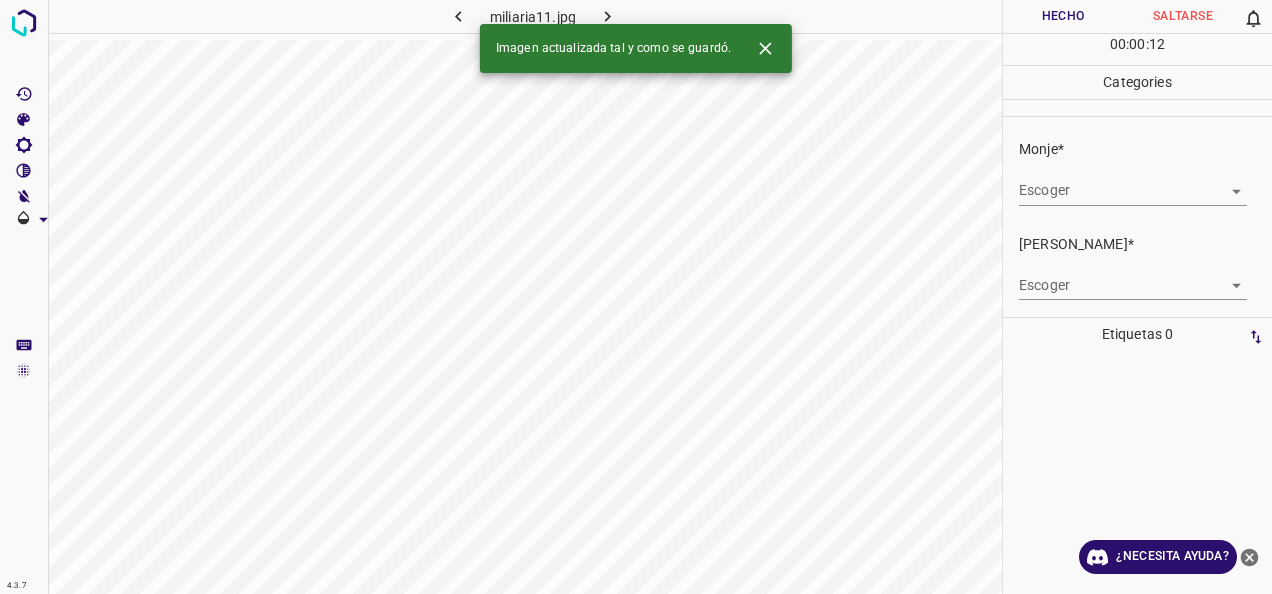 click on "4.3.7 miliaria11.jpg Hecho Saltarse 0 00   : 00   : 12   Categories Monje*  Escoger ​  [PERSON_NAME]*  Escoger ​ Etiquetas 0 Categories 1 Monje 2  [PERSON_NAME] Herramientas Espacio Cambiar entre modos (Dibujar y Editar) Yo Etiquetado automático R Restaurar zoom M Acercar N Alejar Borrar Eliminar etiqueta de selección Filtros Z Restaurar filtros X Filtro de saturación C Filtro de brillo V Filtro de contraste B Filtro de escala de grises General O Descargar Imagen actualizada tal y como se guardó. ¿Necesita ayuda? -Mensaje de texto -Esconder -Borrar" at bounding box center (636, 297) 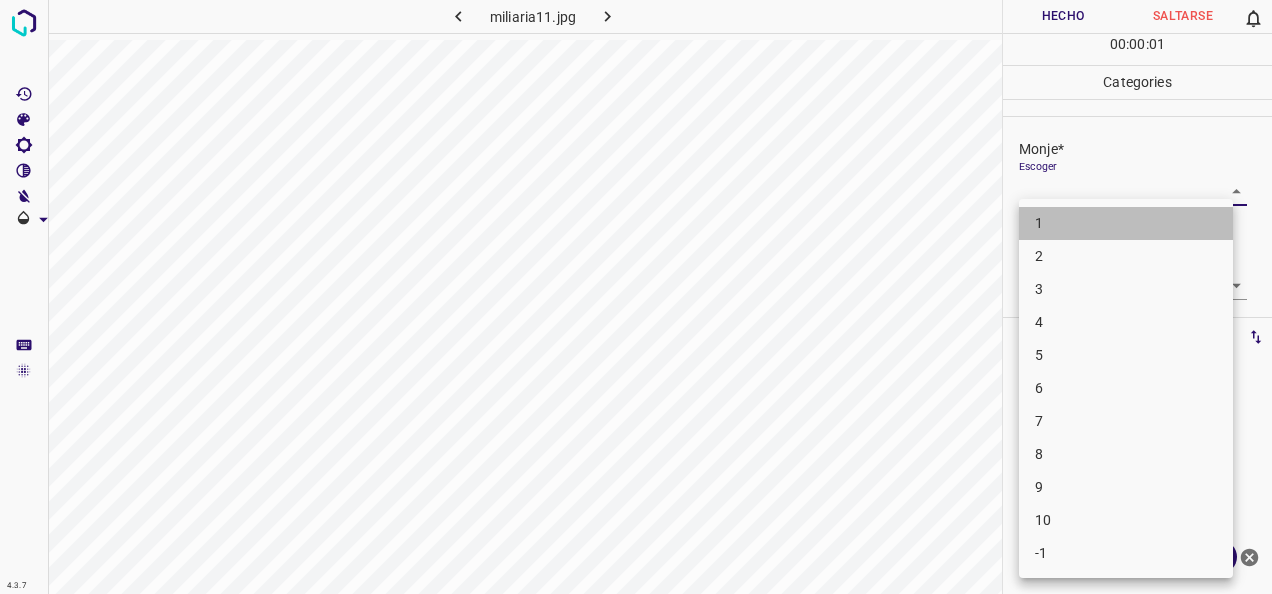 click on "1" at bounding box center [1126, 223] 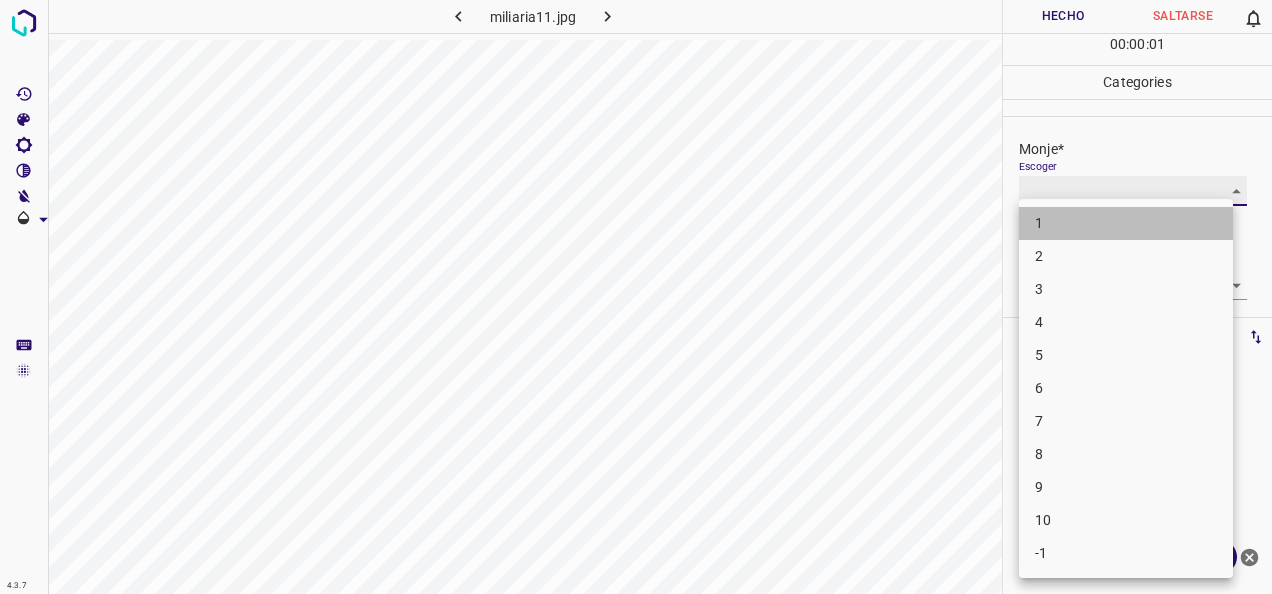type on "1" 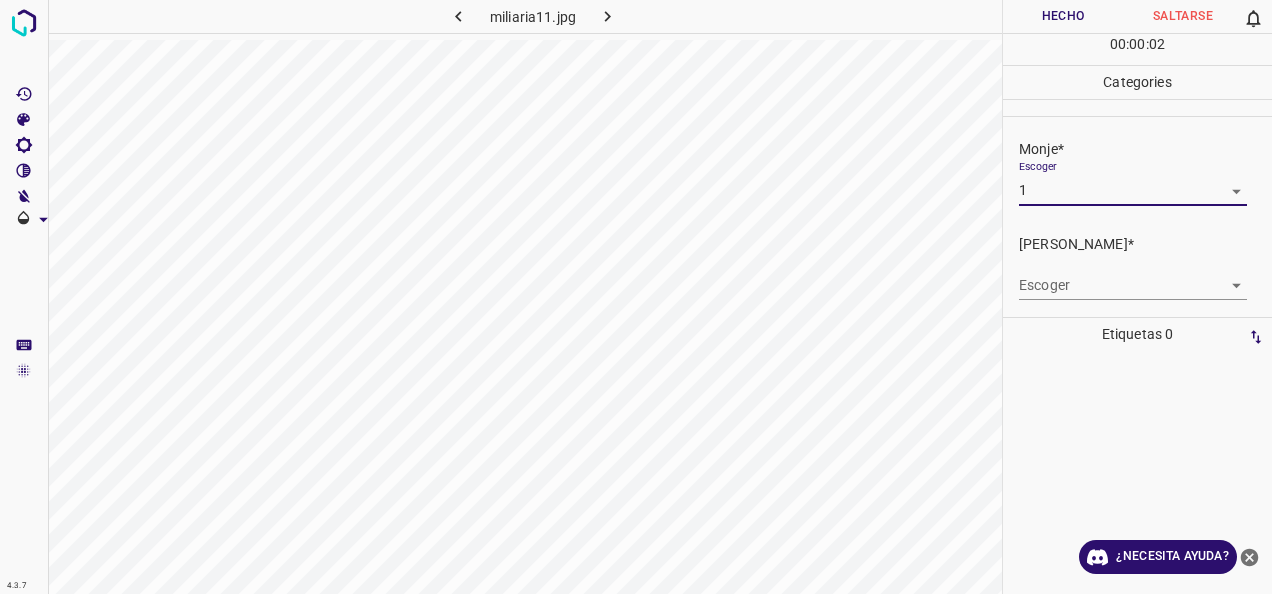 click on "4.3.7 miliaria11.jpg Hecho Saltarse 0 00   : 00   : 02   Categories Monje*  Escoger 1 1  [PERSON_NAME]*  Escoger ​ Etiquetas 0 Categories 1 Monje 2  [PERSON_NAME] Herramientas Espacio Cambiar entre modos (Dibujar y Editar) Yo Etiquetado automático R Restaurar zoom M Acercar N Alejar Borrar Eliminar etiqueta de selección Filtros Z Restaurar filtros X Filtro de saturación C Filtro de brillo V Filtro de contraste B Filtro de escala de grises General O Descargar ¿Necesita ayuda? -Mensaje de texto -Esconder -Borrar" at bounding box center [636, 297] 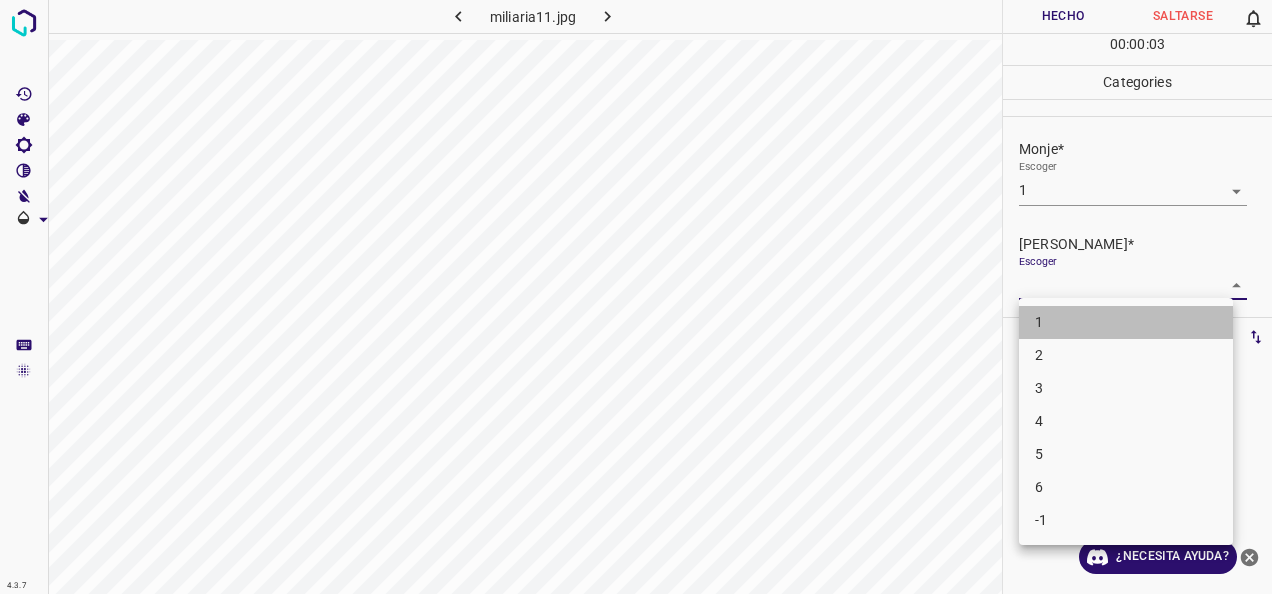 click on "1" at bounding box center [1126, 322] 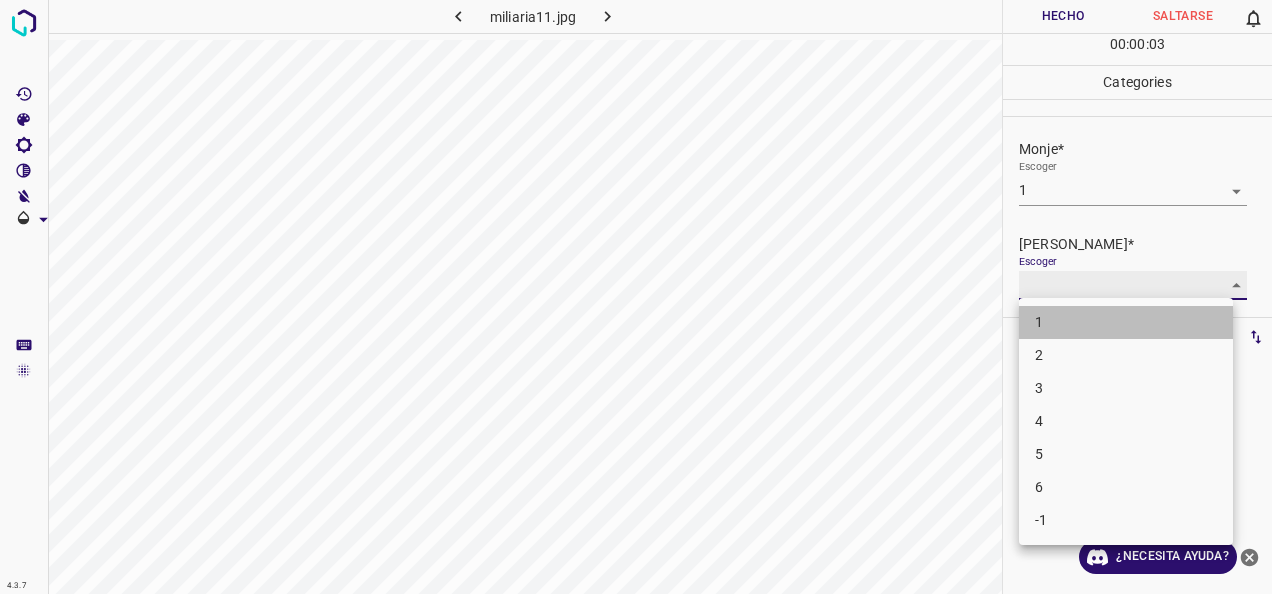 type on "1" 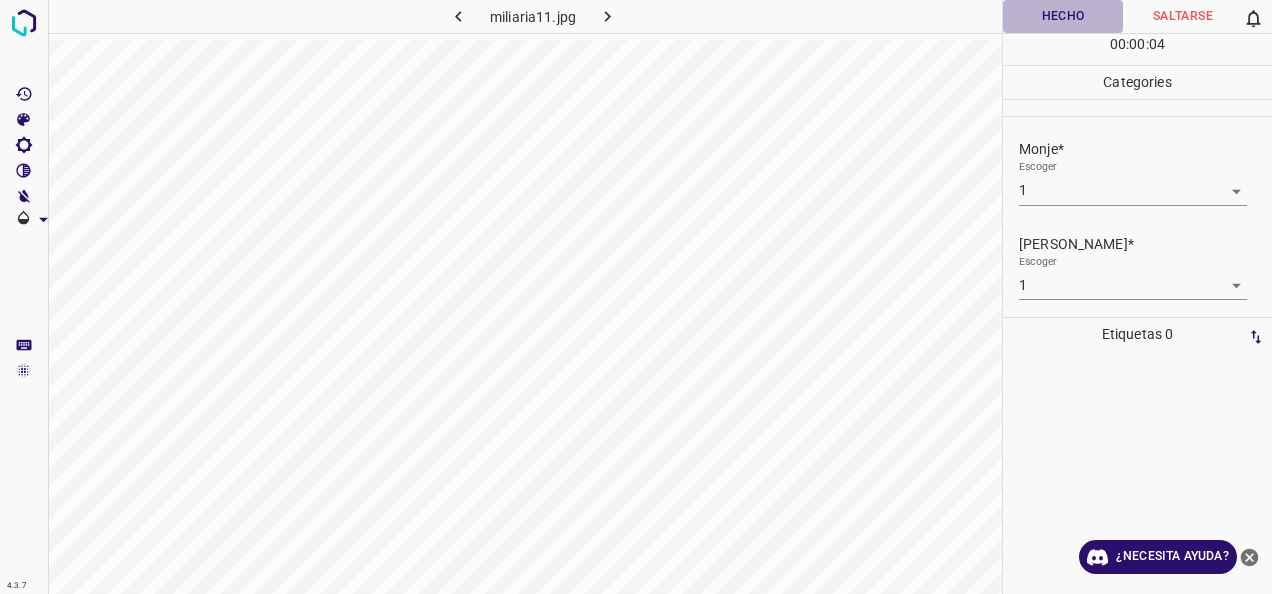 click on "Hecho" at bounding box center (1063, 16) 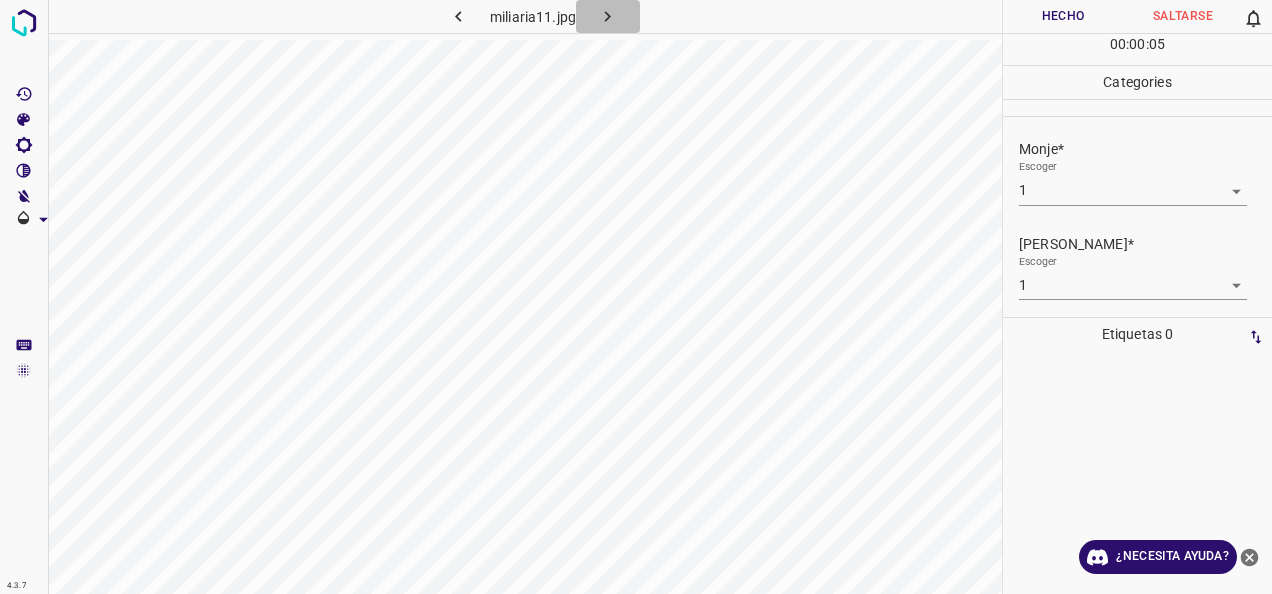 click 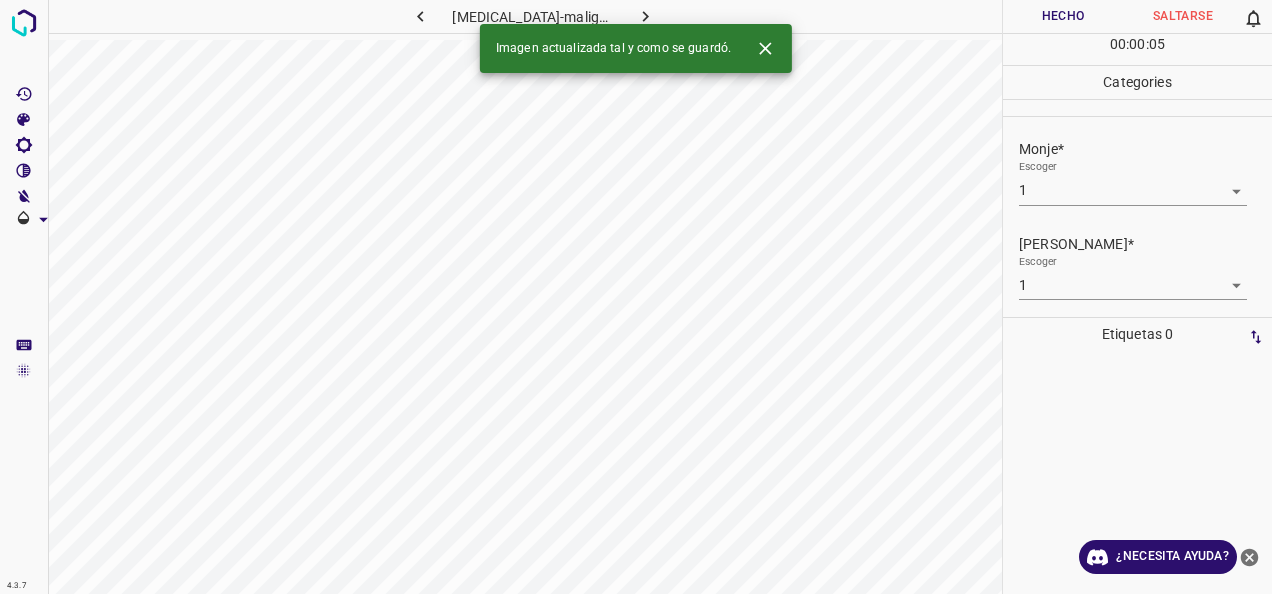 click 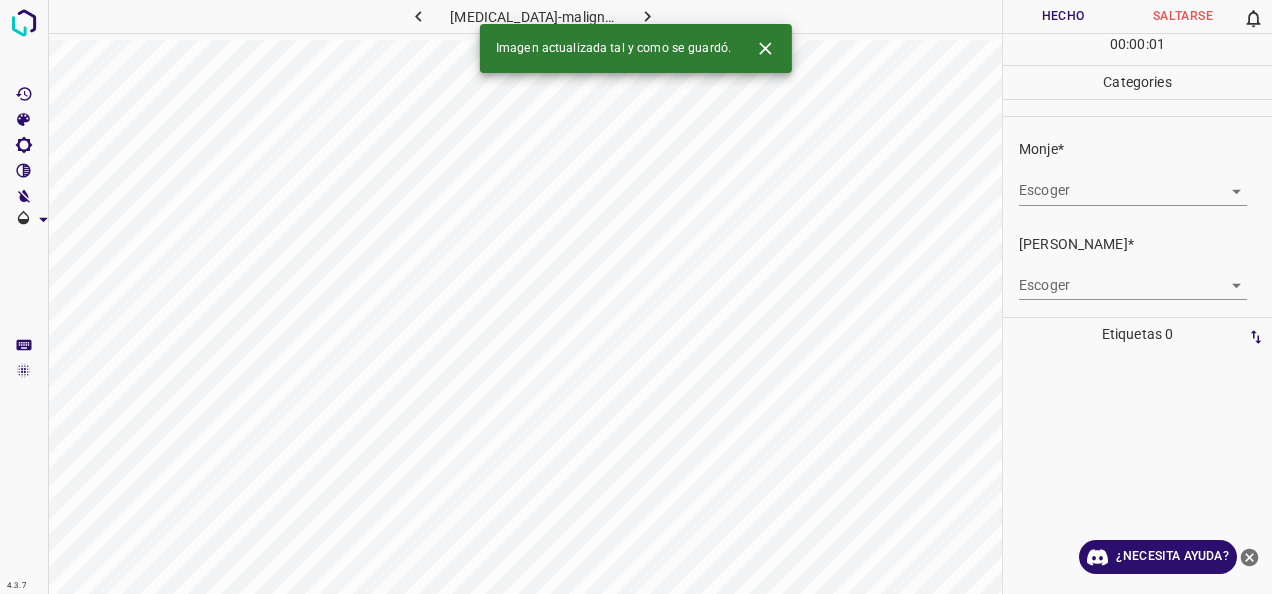click on "Escoger ​" at bounding box center (1145, 182) 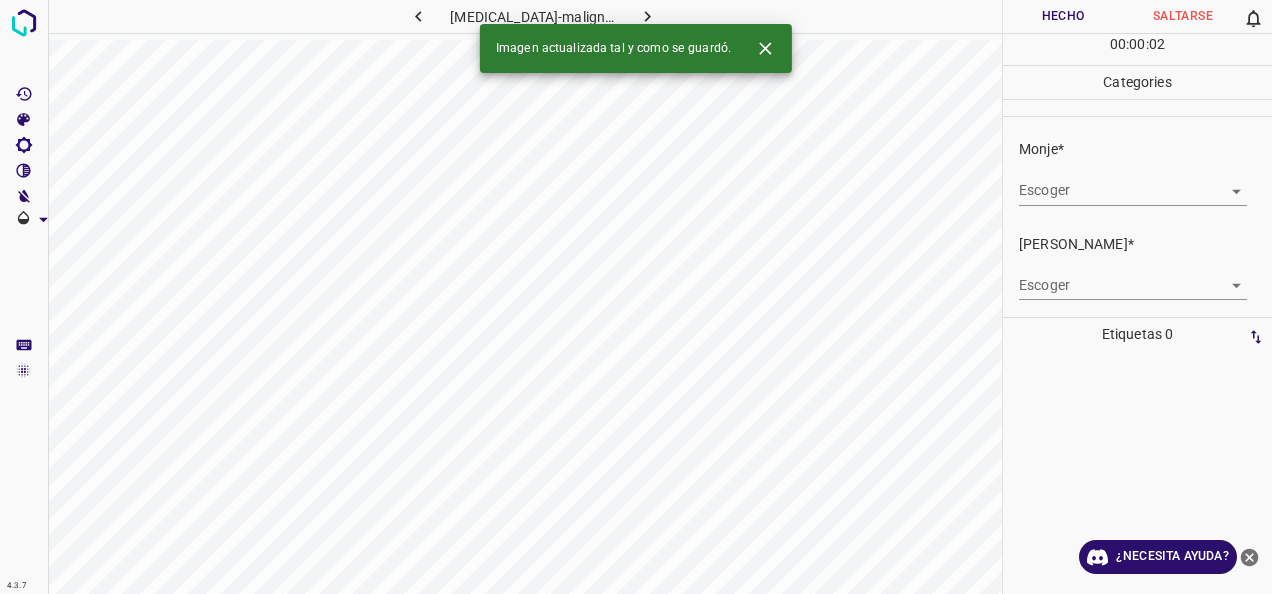 click on "4.3.7 [MEDICAL_DATA]-maligna86.jpg Hecho Saltarse 0 00   : 00   : 02   Categories Monje*  Escoger ​  [PERSON_NAME]*  Escoger ​ Etiquetas 0 Categories 1 Monje 2  [PERSON_NAME] Herramientas Espacio Cambiar entre modos (Dibujar y Editar) Yo Etiquetado automático R Restaurar zoom M Acercar N Alejar Borrar Eliminar etiqueta de selección Filtros Z Restaurar filtros X Filtro de saturación C Filtro de brillo V Filtro de contraste B Filtro de escala de grises General O Descargar Imagen actualizada tal y como se guardó. ¿Necesita ayuda? -Mensaje de texto -Esconder -Borrar" at bounding box center [636, 297] 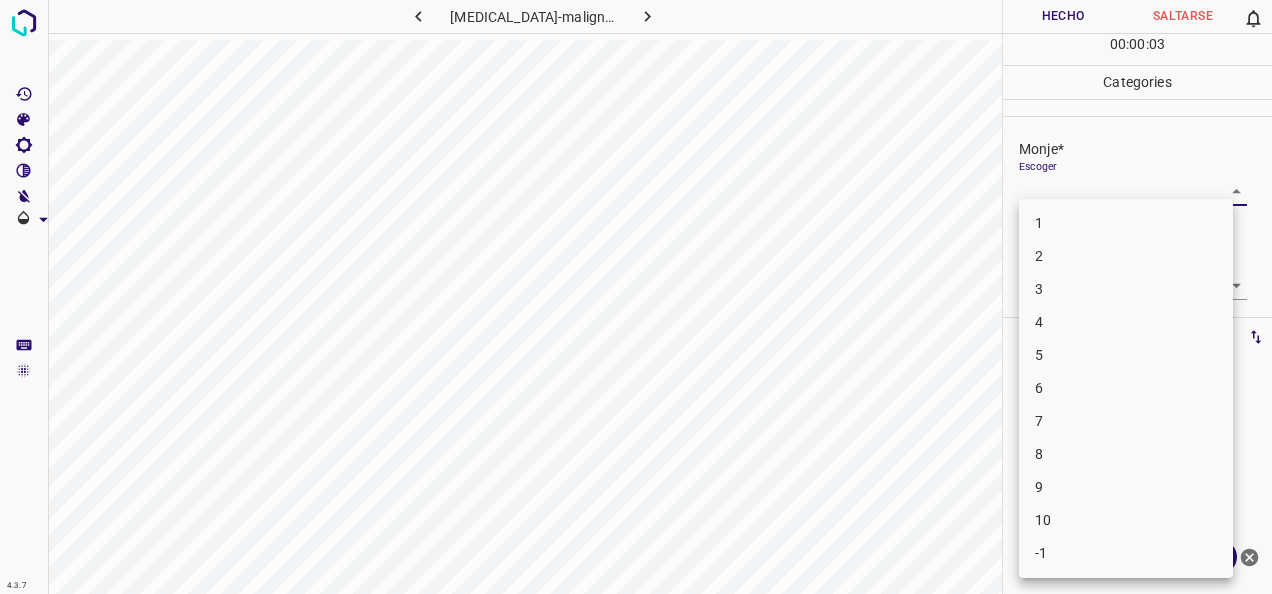 click on "1" at bounding box center [1126, 223] 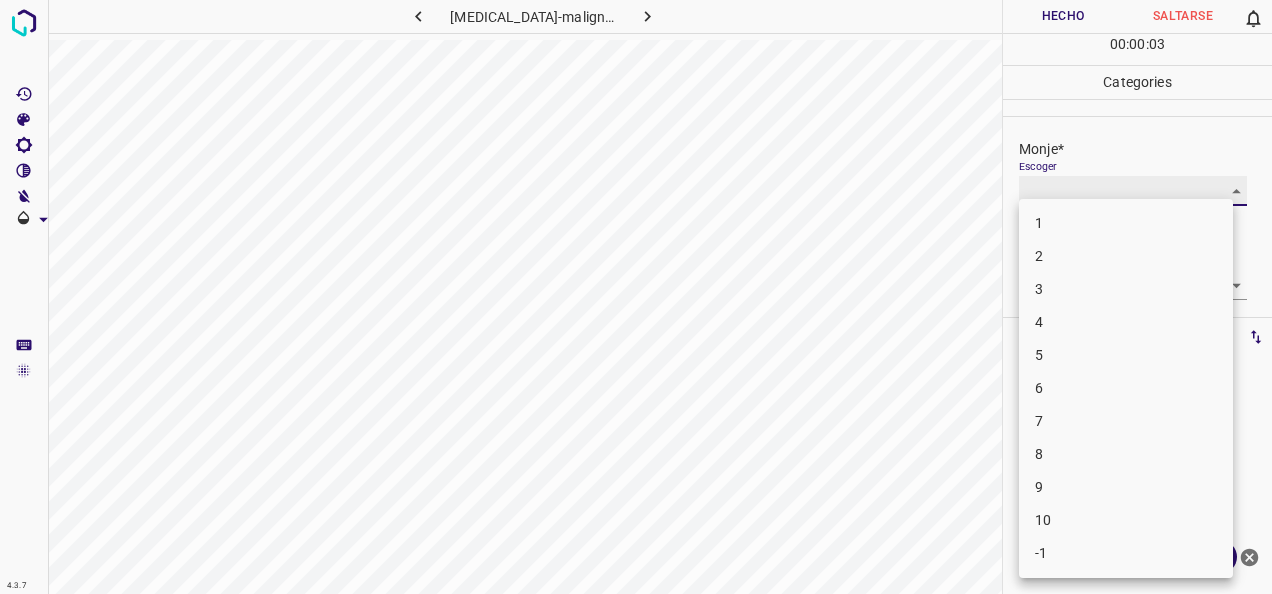 type on "1" 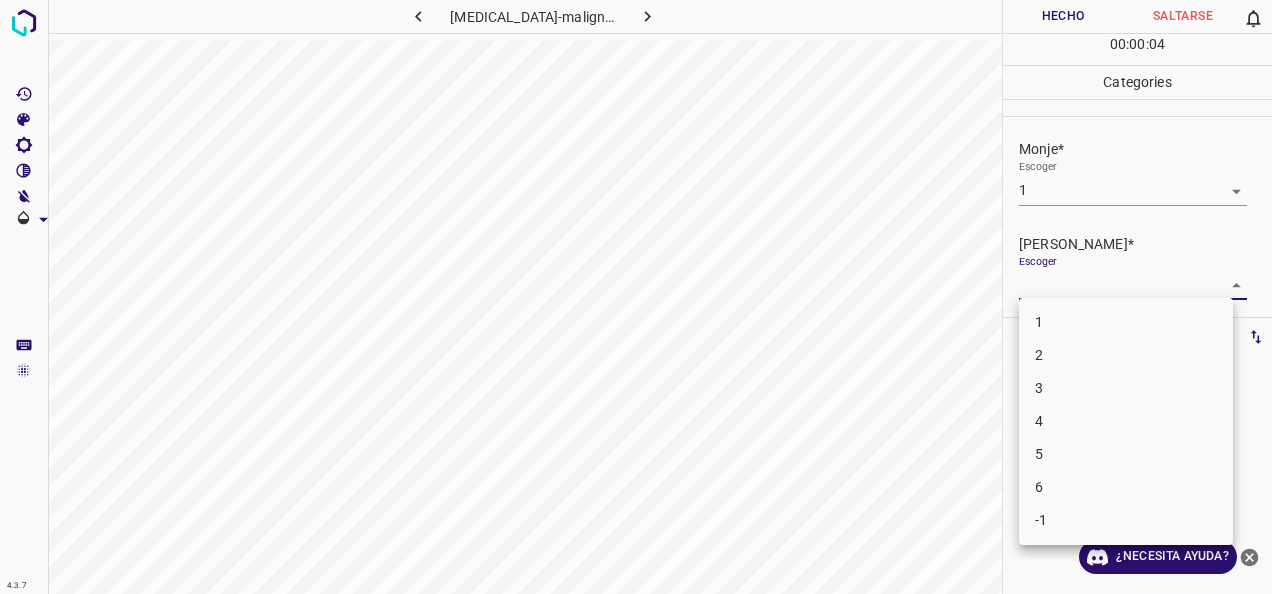click on "4.3.7 [MEDICAL_DATA]-maligna86.jpg Hecho Saltarse 0 00   : 00   : 04   Categories Monje*  Escoger 1 1  [PERSON_NAME]*  Escoger ​ Etiquetas 0 Categories 1 Monje 2  [PERSON_NAME] Herramientas Espacio Cambiar entre modos (Dibujar y Editar) Yo Etiquetado automático R Restaurar zoom M Acercar N Alejar Borrar Eliminar etiqueta de selección Filtros Z Restaurar filtros X Filtro de saturación C Filtro de brillo V Filtro de contraste B Filtro de escala de grises General O Descargar ¿Necesita ayuda? -Mensaje de texto -Esconder -Borrar 1 2 3 4 5 6 -1" at bounding box center (636, 297) 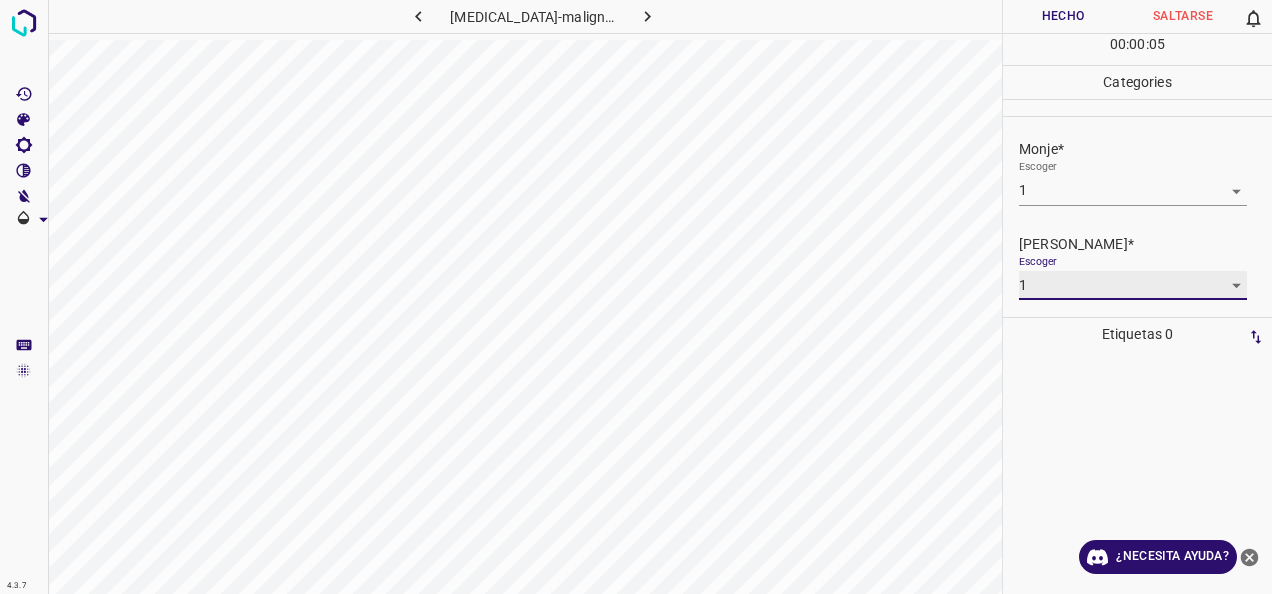 type on "1" 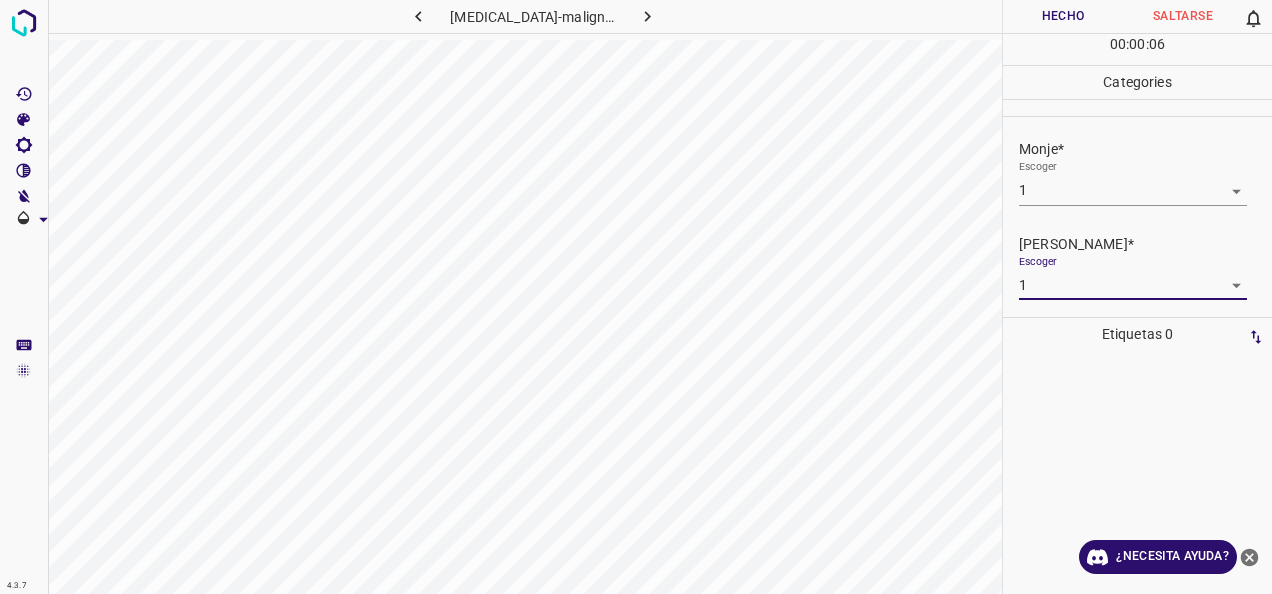 click on "Hecho" at bounding box center [1063, 16] 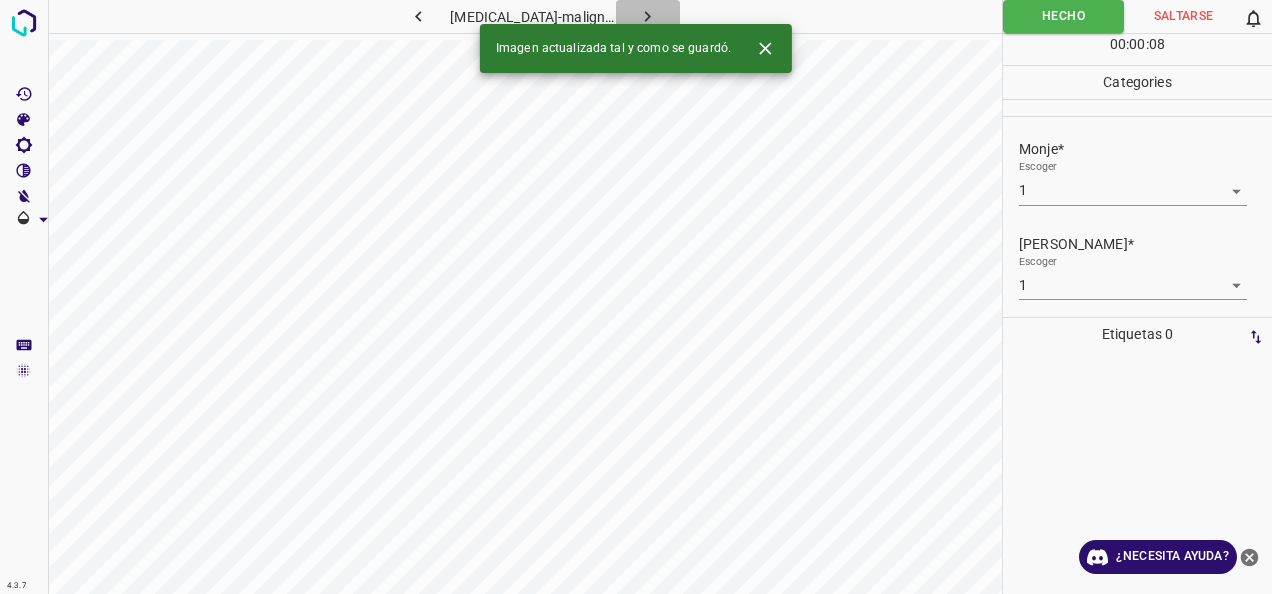 click 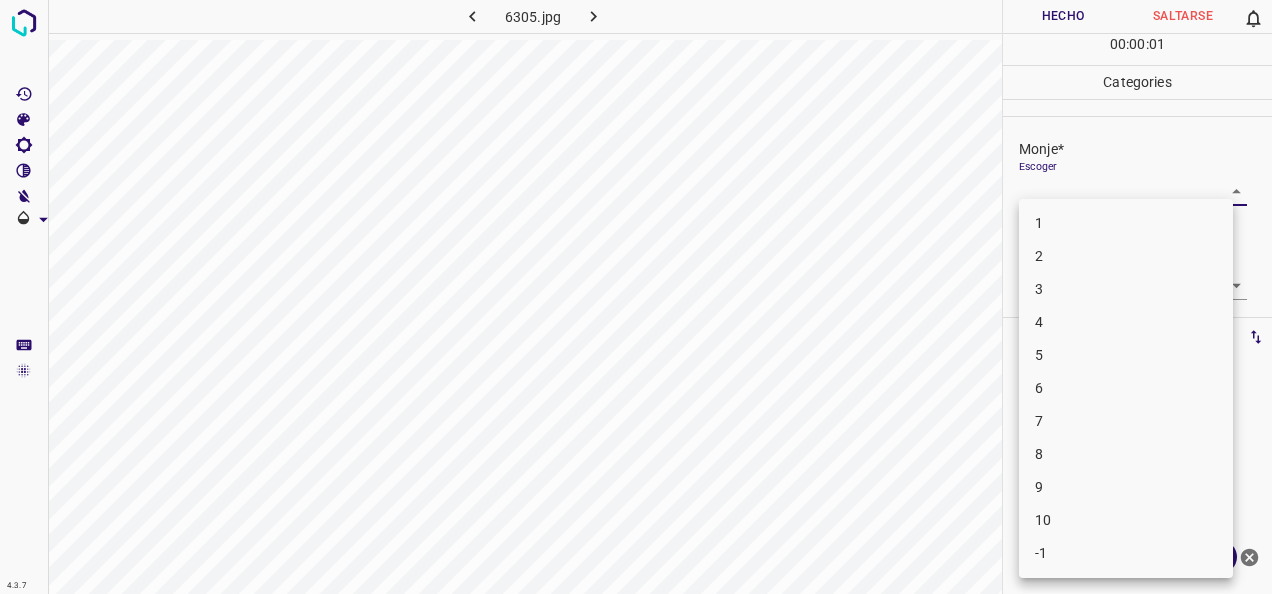 click on "4.3.7 6305.jpg Hecho Saltarse 0 00   : 00   : 01   Categories Monje*  Escoger ​  [PERSON_NAME]*  Escoger ​ Etiquetas 0 Categories 1 Monje 2  [PERSON_NAME] Herramientas Espacio Cambiar entre modos (Dibujar y Editar) Yo Etiquetado automático R Restaurar zoom M Acercar N Alejar Borrar Eliminar etiqueta de selección Filtros Z Restaurar filtros X Filtro de saturación C Filtro de brillo V Filtro de contraste B Filtro de escala de grises General O Descargar ¿Necesita ayuda? -Mensaje de texto -Esconder -Borrar 1 2 3 4 5 6 7 8 9 10 -1" at bounding box center [636, 297] 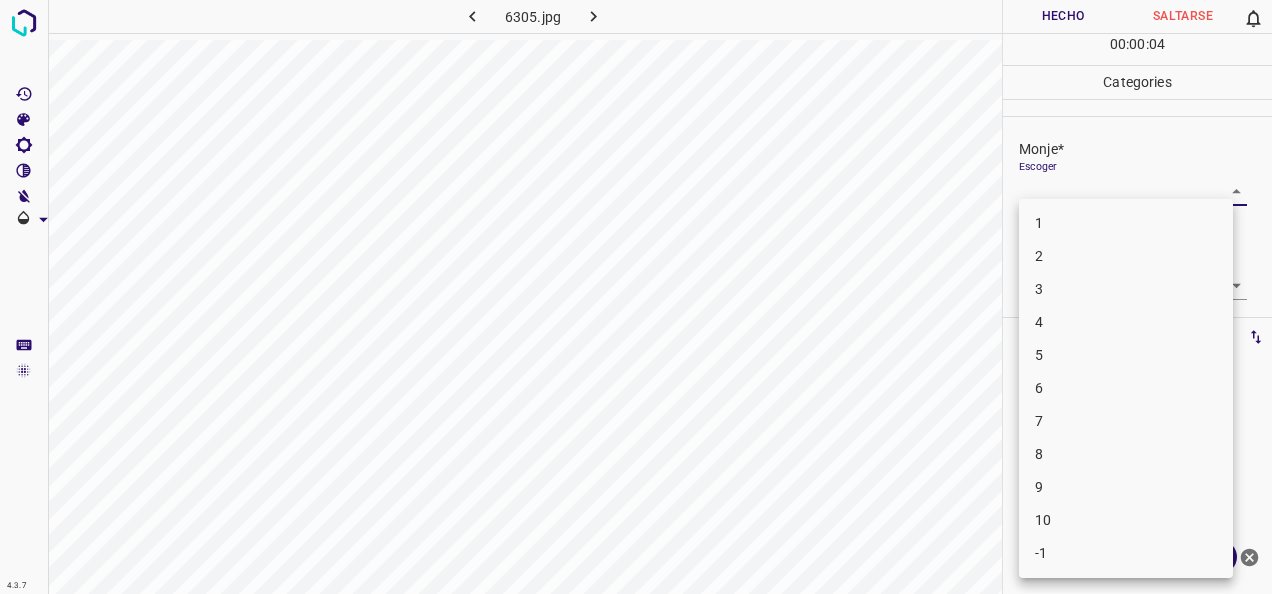 click on "7" at bounding box center (1126, 421) 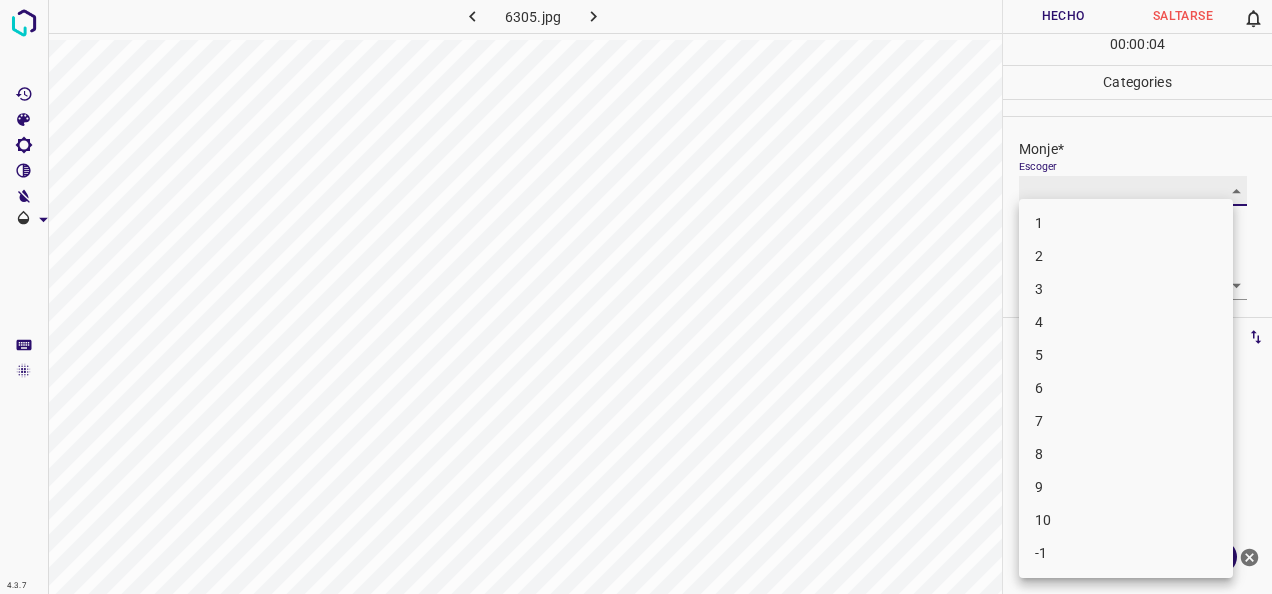 type on "7" 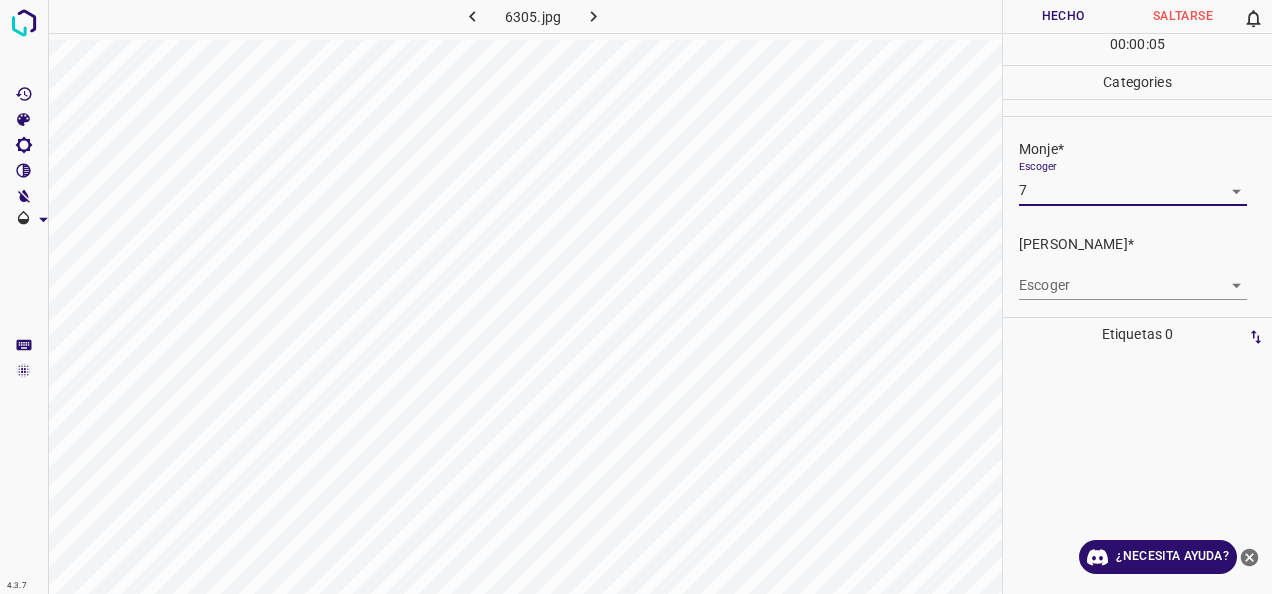 click on "4.3.7 6305.jpg Hecho Saltarse 0 00   : 00   : 05   Categories Monje*  Escoger 7 7  [PERSON_NAME]*  Escoger ​ Etiquetas 0 Categories 1 Monje 2  [PERSON_NAME] Herramientas Espacio Cambiar entre modos (Dibujar y Editar) Yo Etiquetado automático R Restaurar zoom M Acercar N Alejar Borrar Eliminar etiqueta de selección Filtros Z Restaurar filtros X Filtro de saturación C Filtro de brillo V Filtro de contraste B Filtro de escala de grises General O Descargar ¿Necesita ayuda? -Mensaje de texto -Esconder -Borrar" at bounding box center (636, 297) 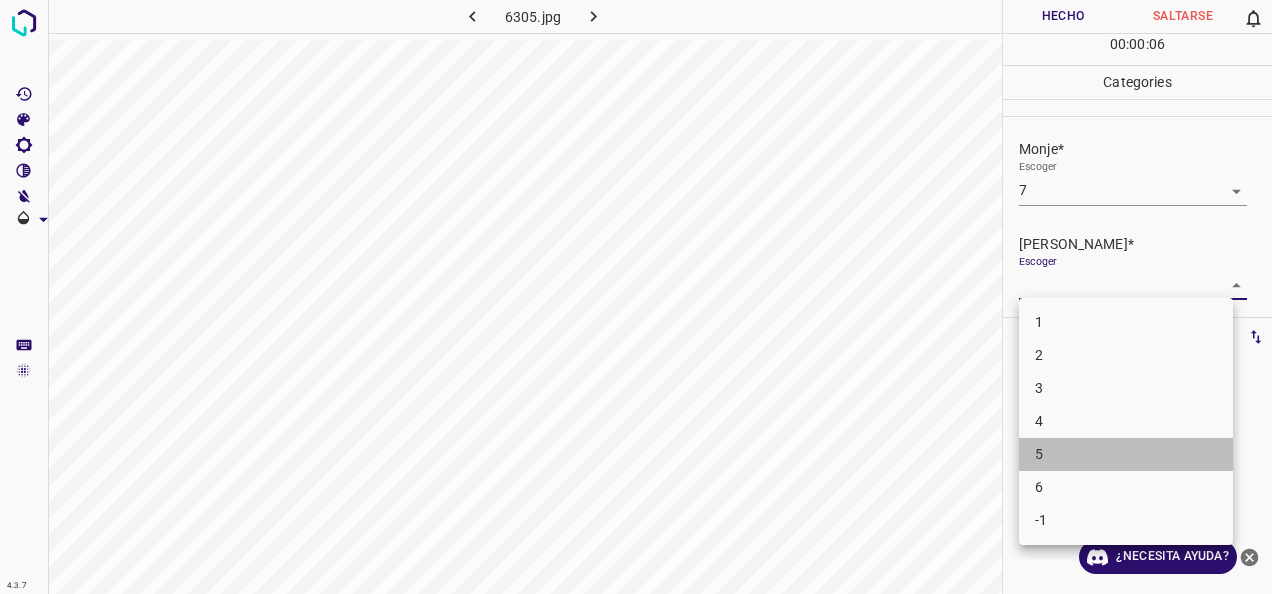 click on "5" at bounding box center [1126, 454] 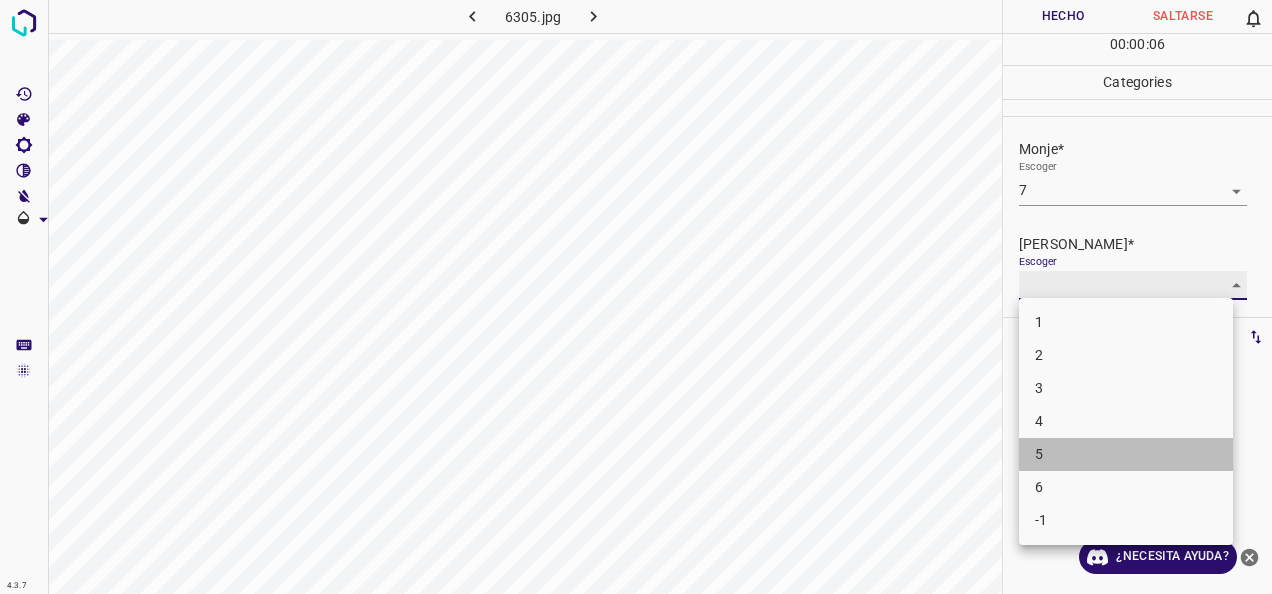 type on "5" 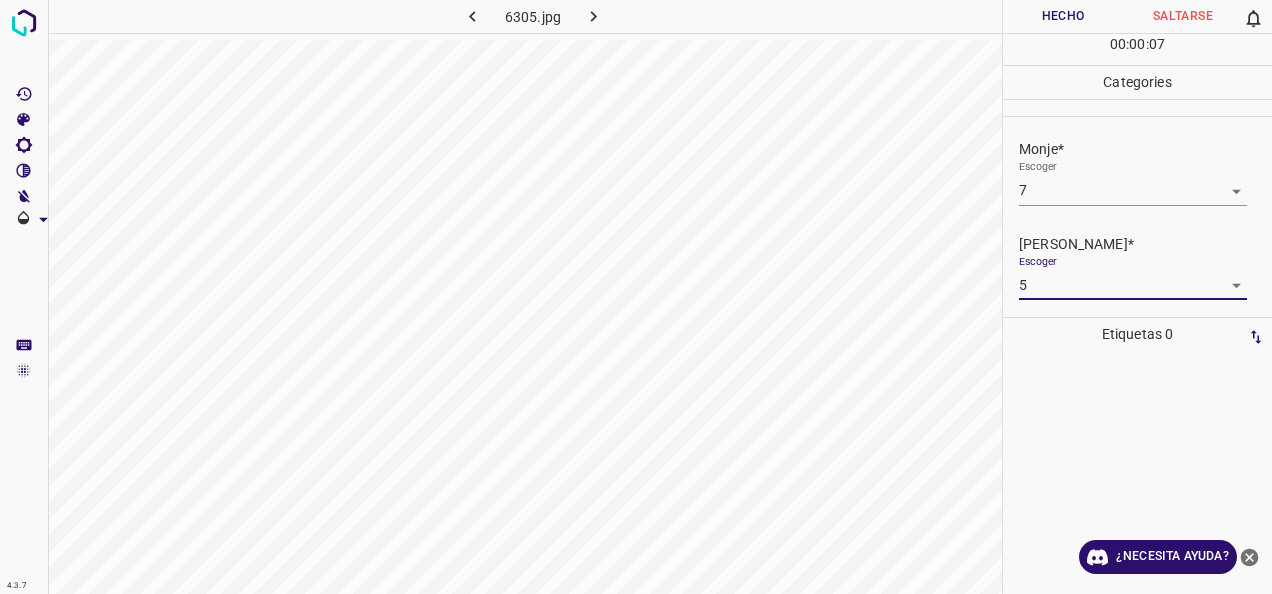 click on "Hecho" at bounding box center [1063, 16] 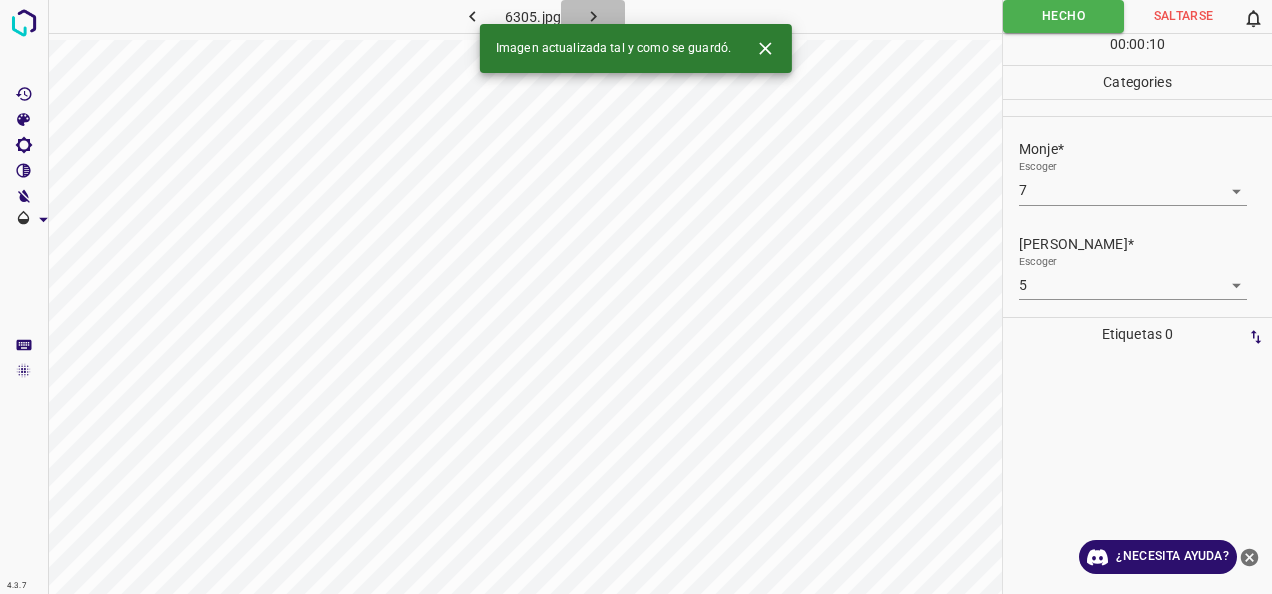 click 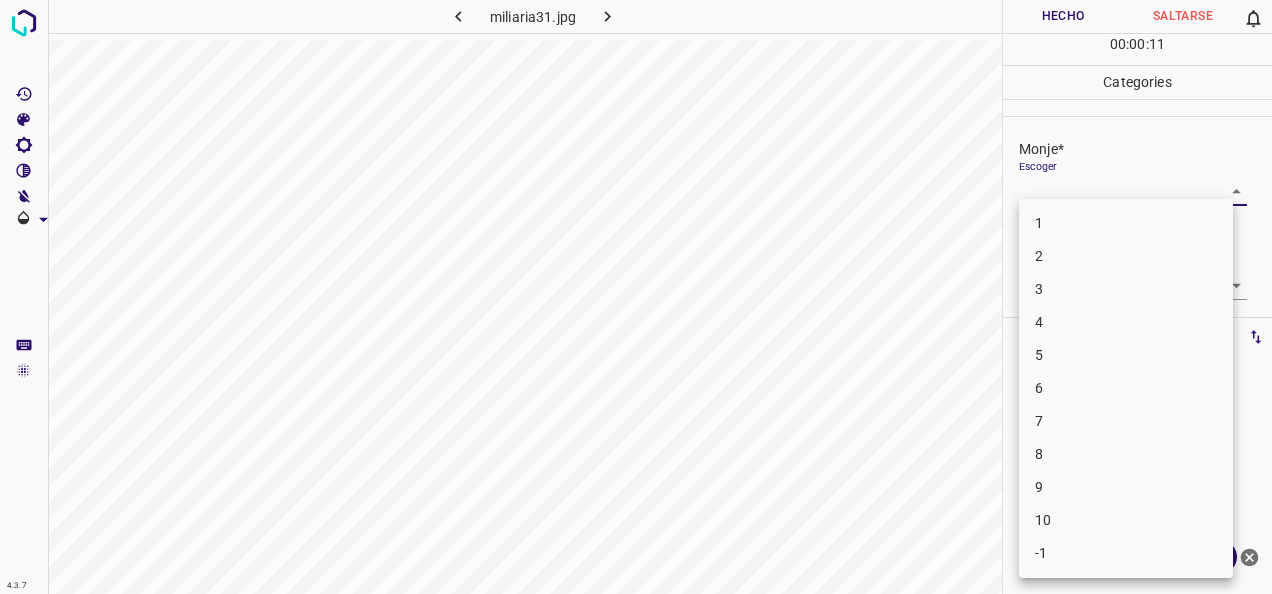 click on "4.3.7 miliaria31.jpg Hecho Saltarse 0 00   : 00   : 11   Categories Monje*  Escoger ​  [PERSON_NAME]*  Escoger ​ Etiquetas 0 Categories 1 Monje 2  [PERSON_NAME] Herramientas Espacio Cambiar entre modos (Dibujar y Editar) Yo Etiquetado automático R Restaurar zoom M Acercar N Alejar Borrar Eliminar etiqueta de selección Filtros Z Restaurar filtros X Filtro de saturación C Filtro de brillo V Filtro de contraste B Filtro de escala de grises General O Descargar ¿Necesita ayuda? -Mensaje de texto -Esconder -Borrar 1 2 3 4 5 6 7 8 9 10 -1" at bounding box center [636, 297] 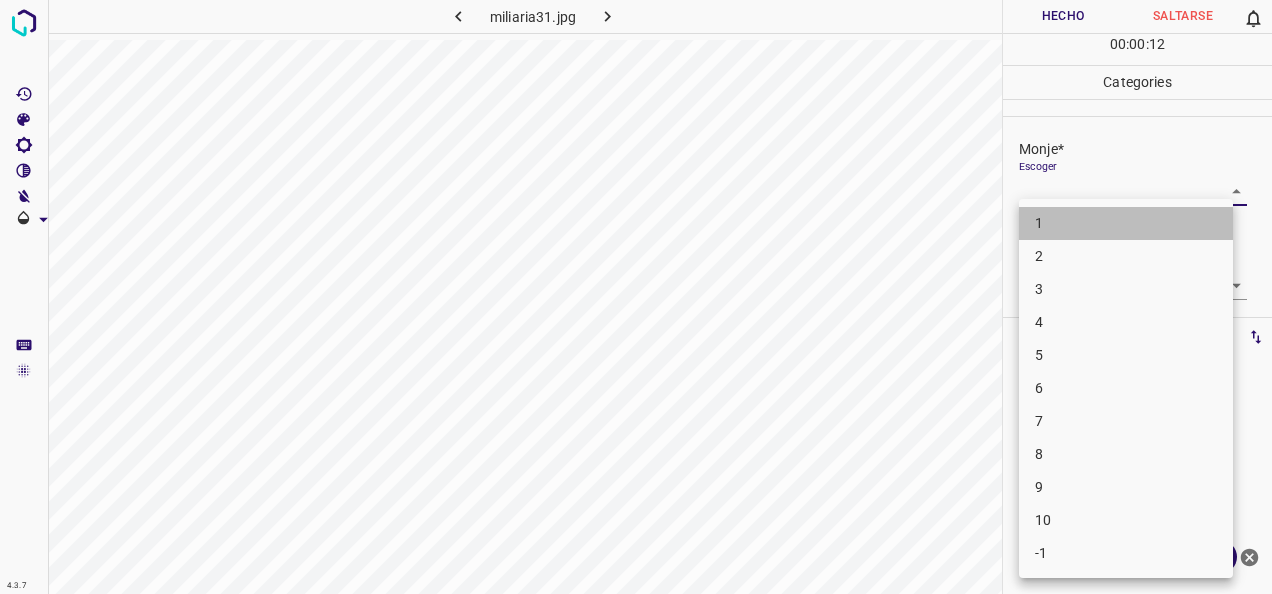click on "1" at bounding box center [1126, 223] 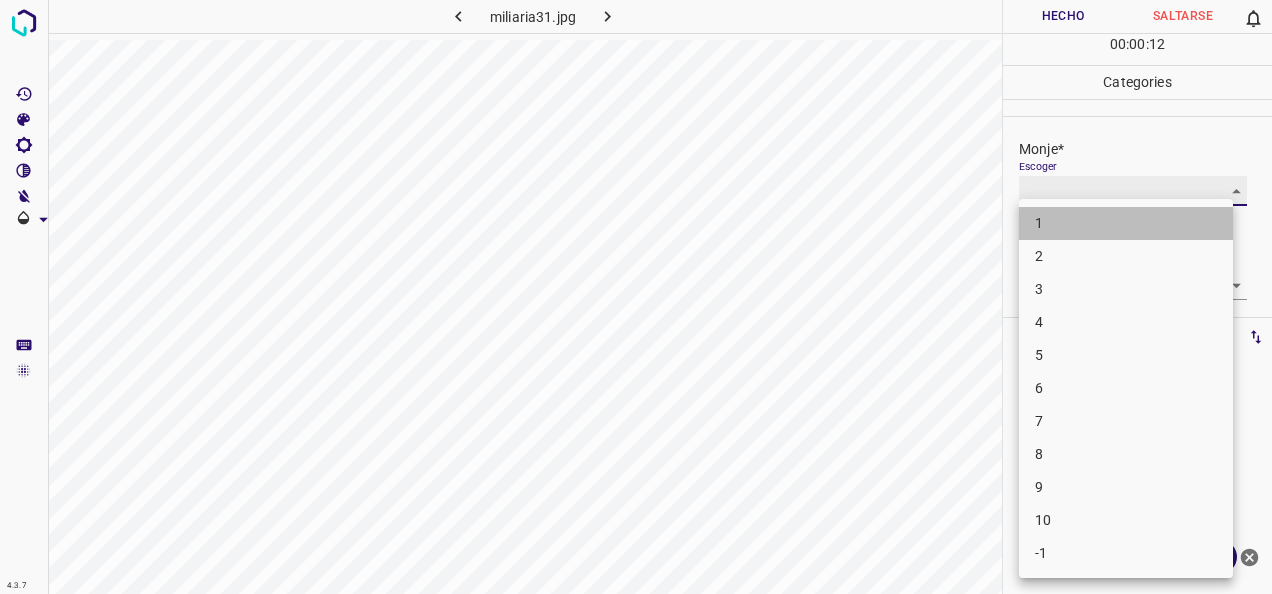 type on "1" 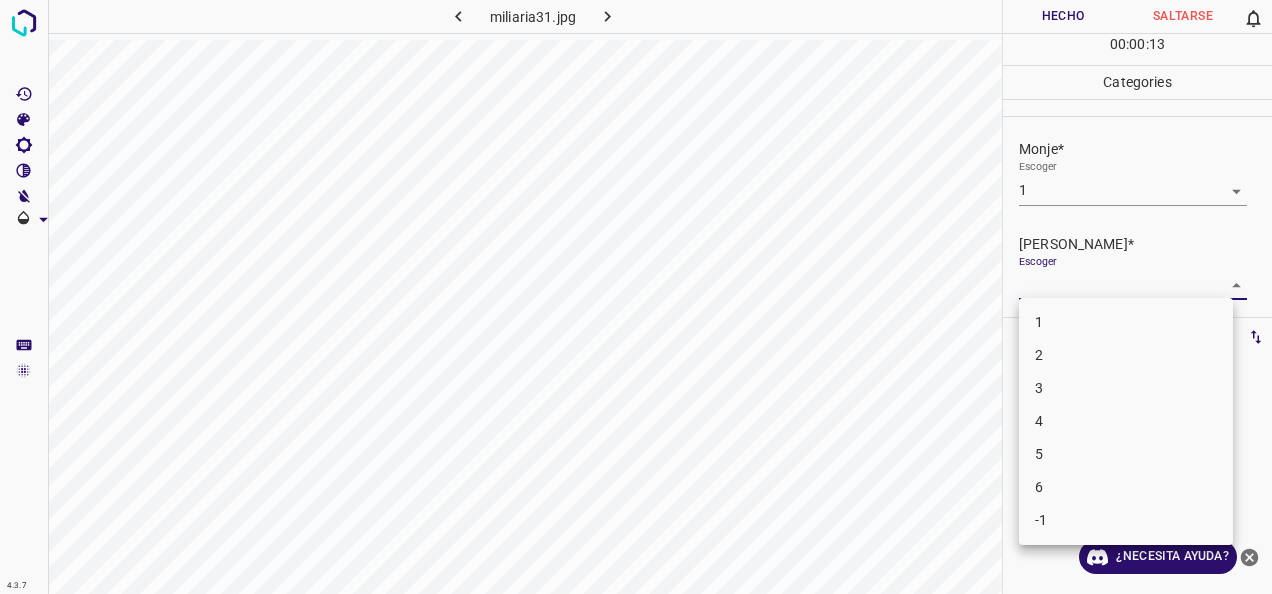 click on "4.3.7 miliaria31.jpg Hecho Saltarse 0 00   : 00   : 13   Categories Monje*  Escoger 1 1  [PERSON_NAME]*  Escoger ​ Etiquetas 0 Categories 1 Monje 2  [PERSON_NAME] Herramientas Espacio Cambiar entre modos (Dibujar y Editar) Yo Etiquetado automático R Restaurar zoom M Acercar N Alejar Borrar Eliminar etiqueta de selección Filtros Z Restaurar filtros X Filtro de saturación C Filtro de brillo V Filtro de contraste B Filtro de escala de grises General O Descargar ¿Necesita ayuda? -Mensaje de texto -Esconder -Borrar 1 2 3 4 5 6 -1" at bounding box center (636, 297) 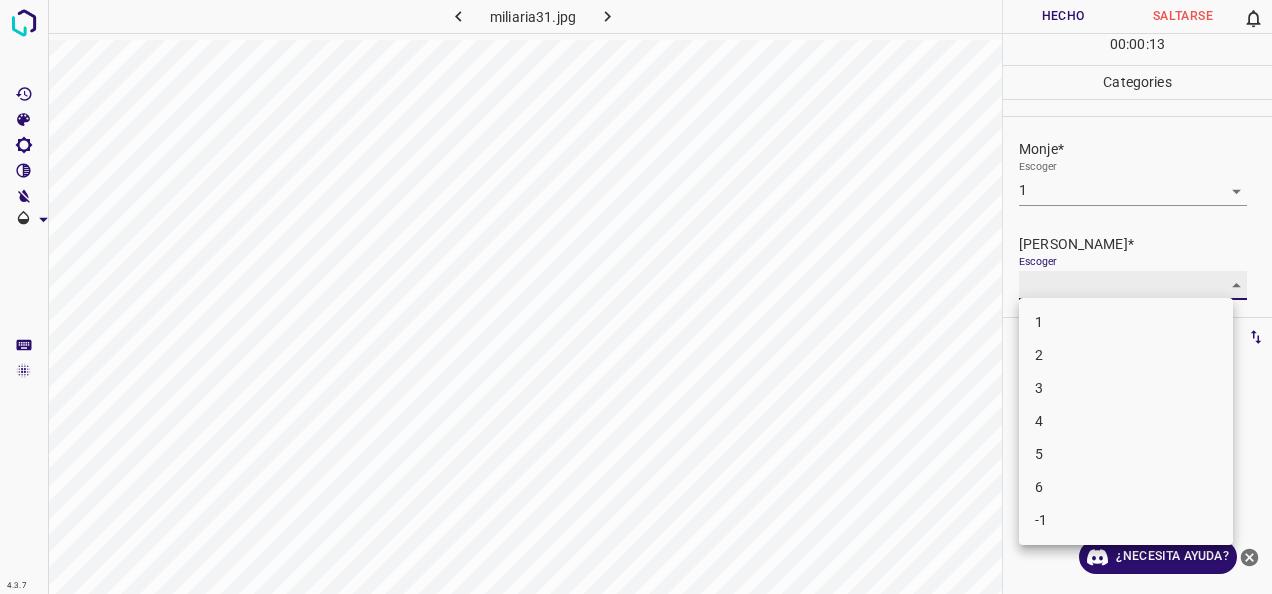 type on "1" 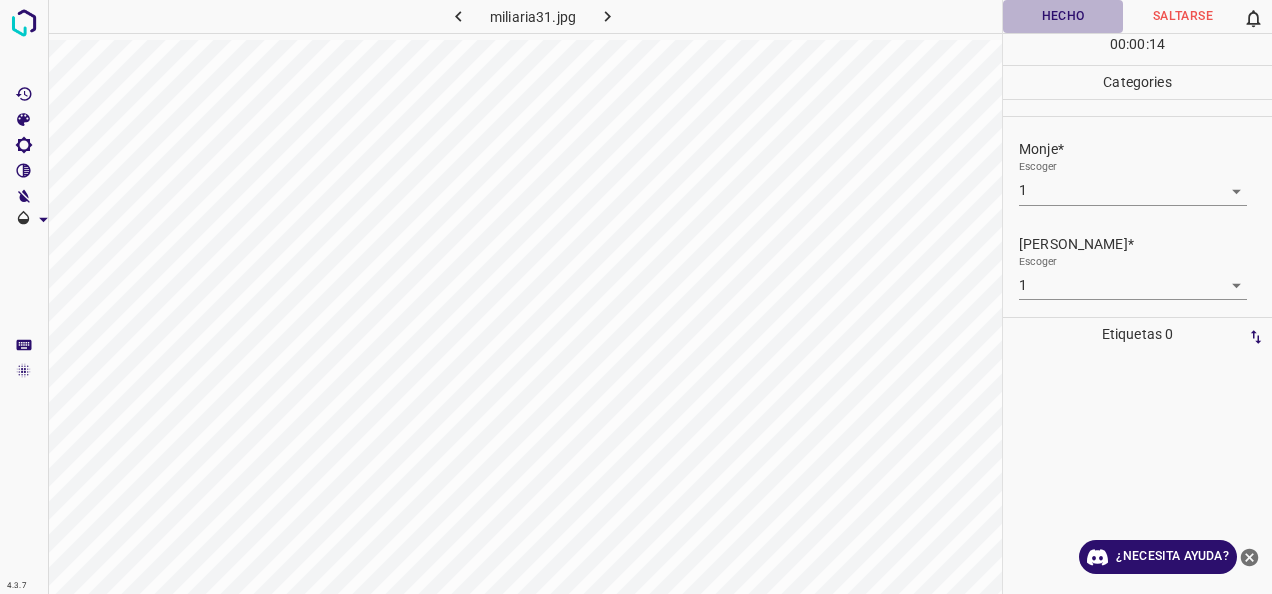 click on "Hecho" at bounding box center [1063, 16] 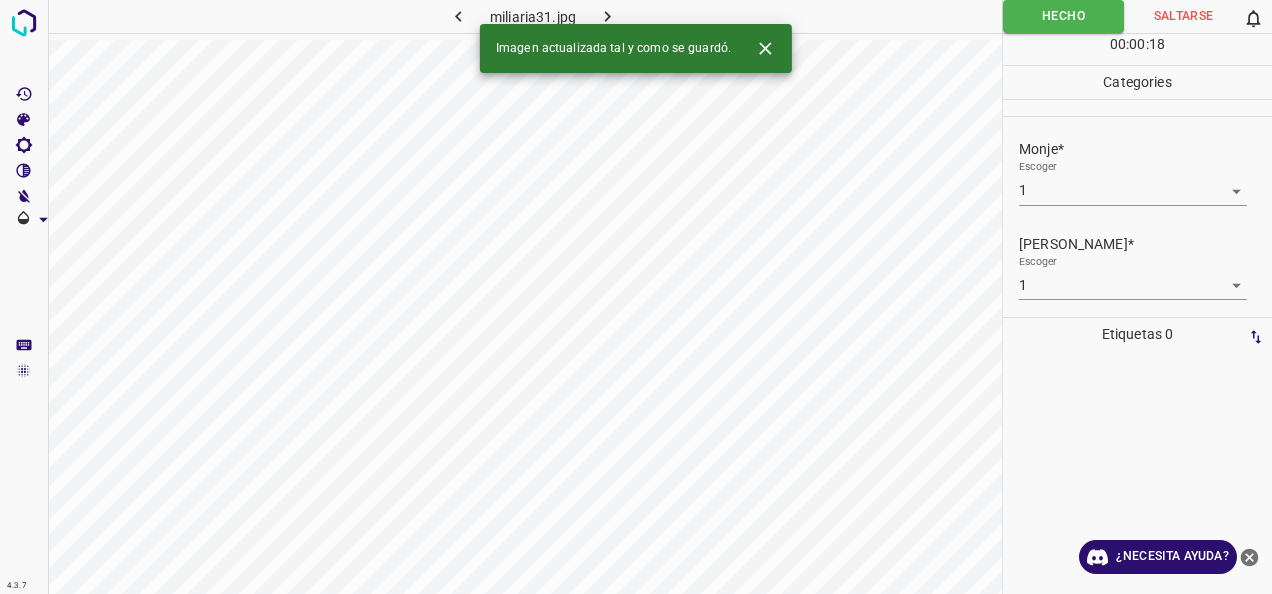 click 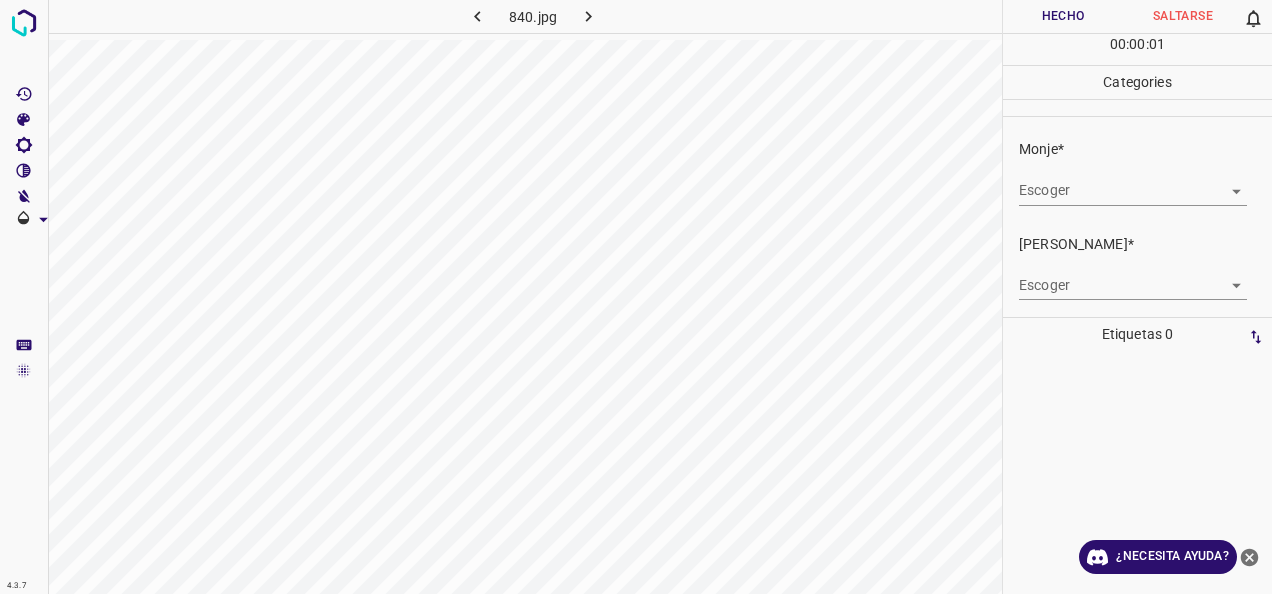 click on "4.3.7 840.jpg Hecho Saltarse 0 00   : 00   : 01   Categories Monje*  Escoger ​  [PERSON_NAME]*  Escoger ​ Etiquetas 0 Categories 1 Monje 2  [PERSON_NAME] Herramientas Espacio Cambiar entre modos (Dibujar y Editar) Yo Etiquetado automático R Restaurar zoom M Acercar N Alejar Borrar Eliminar etiqueta de selección Filtros Z Restaurar filtros X Filtro de saturación C Filtro de brillo V Filtro de contraste B Filtro de escala de grises General O Descargar ¿Necesita ayuda? -Mensaje de texto -Esconder -Borrar" at bounding box center (636, 297) 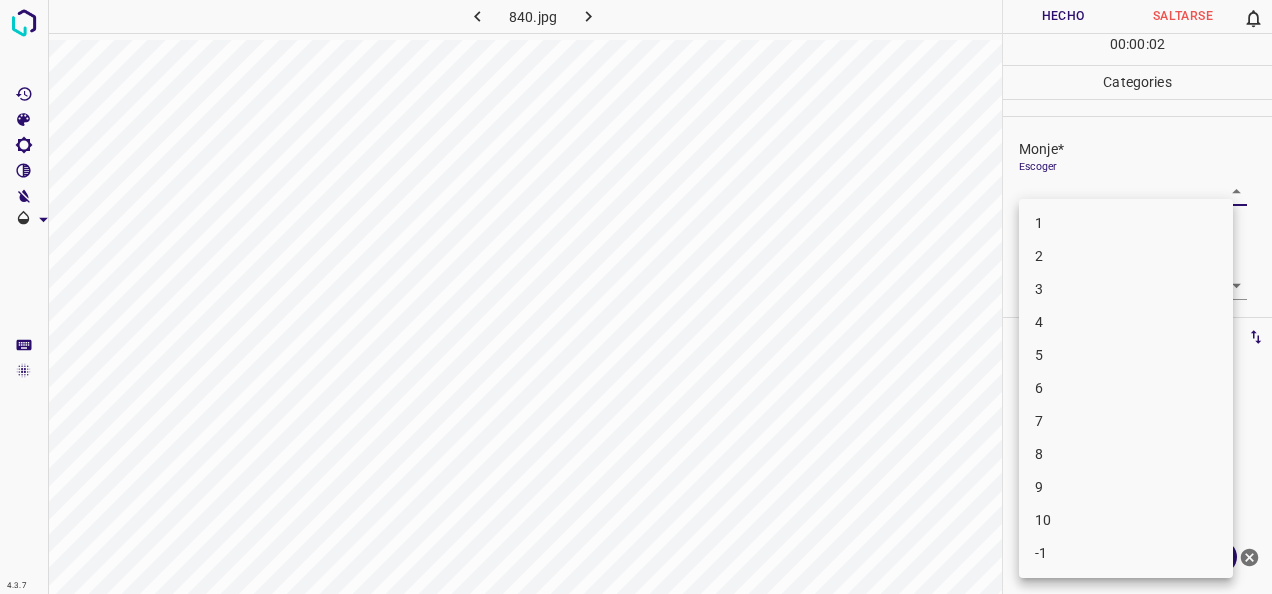 click on "1" at bounding box center [1126, 223] 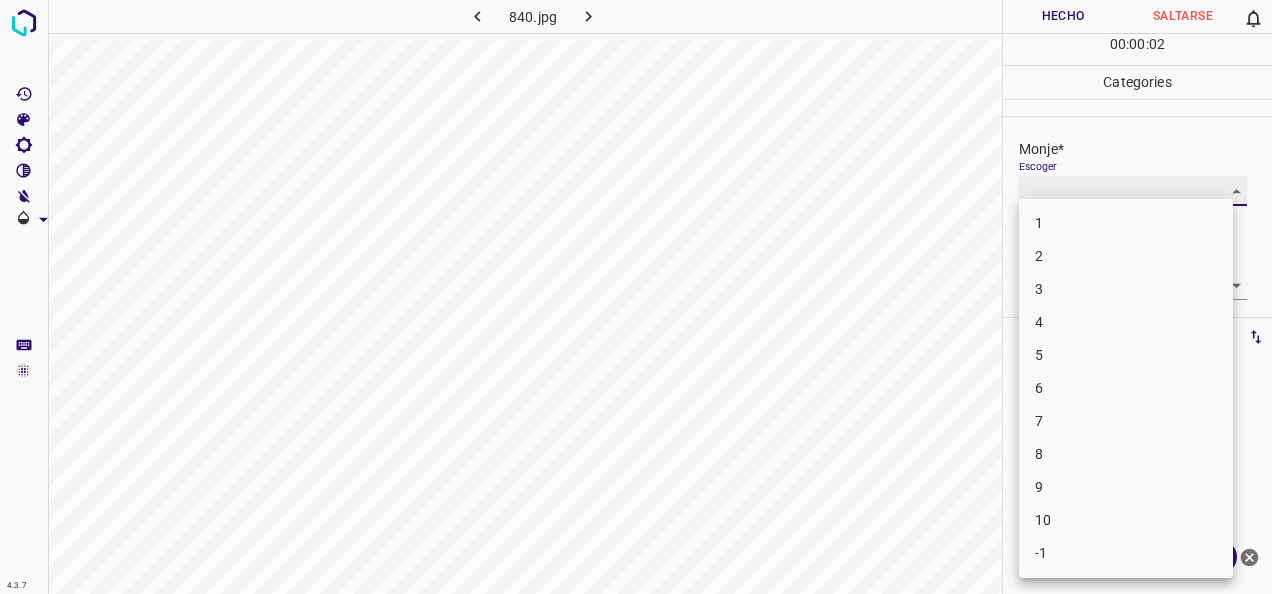 type on "1" 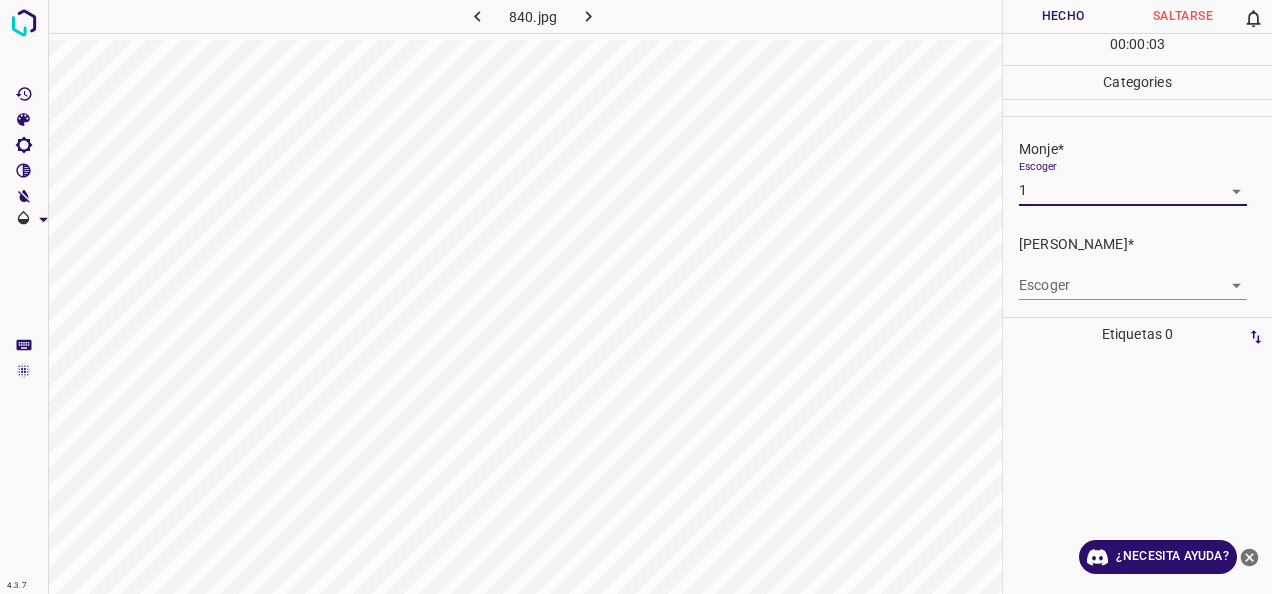 click on "4.3.7 840.jpg Hecho Saltarse 0 00   : 00   : 03   Categories Monje*  Escoger 1 1  [PERSON_NAME]*  Escoger ​ Etiquetas 0 Categories 1 Monje 2  [PERSON_NAME] Herramientas Espacio Cambiar entre modos (Dibujar y Editar) Yo Etiquetado automático R Restaurar zoom M Acercar N Alejar Borrar Eliminar etiqueta de selección Filtros Z Restaurar filtros X Filtro de saturación C Filtro de brillo V Filtro de contraste B Filtro de escala de grises General O Descargar ¿Necesita ayuda? -Mensaje de texto -Esconder -Borrar" at bounding box center [636, 297] 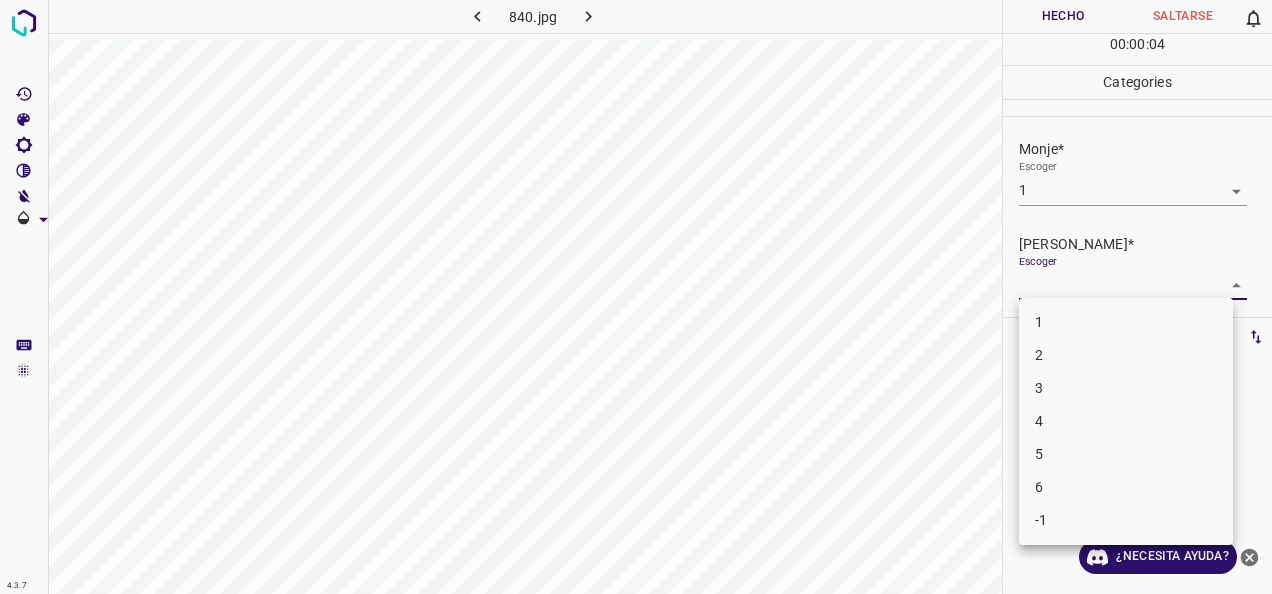click on "1" at bounding box center (1126, 322) 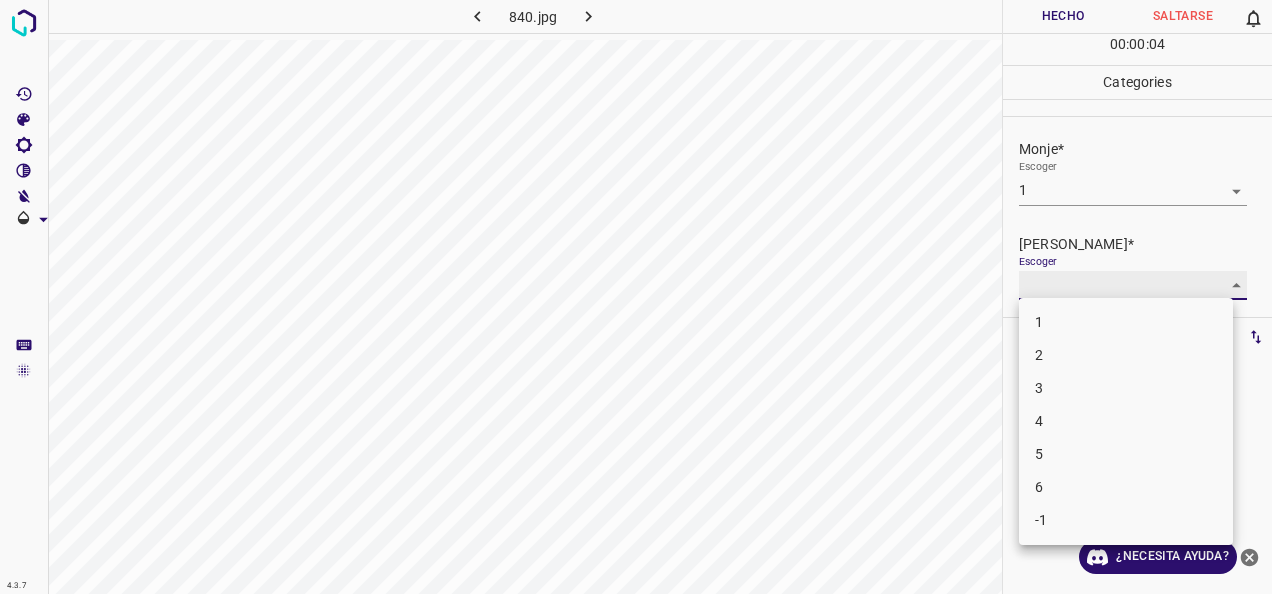 type on "1" 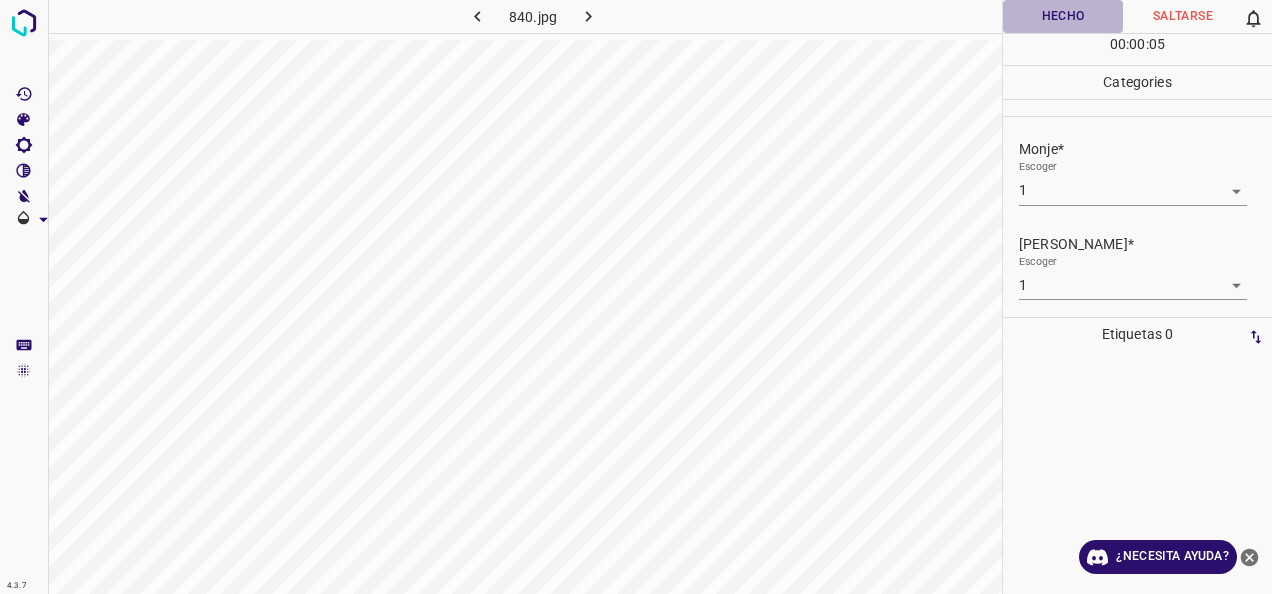 click on "Hecho" at bounding box center (1063, 16) 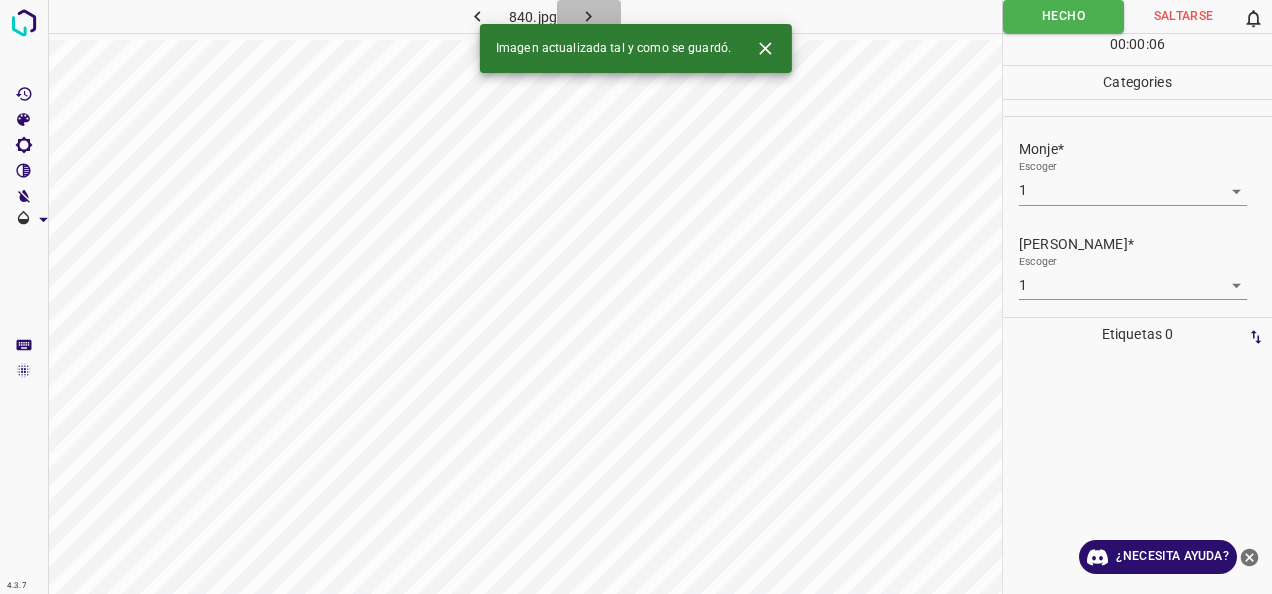click 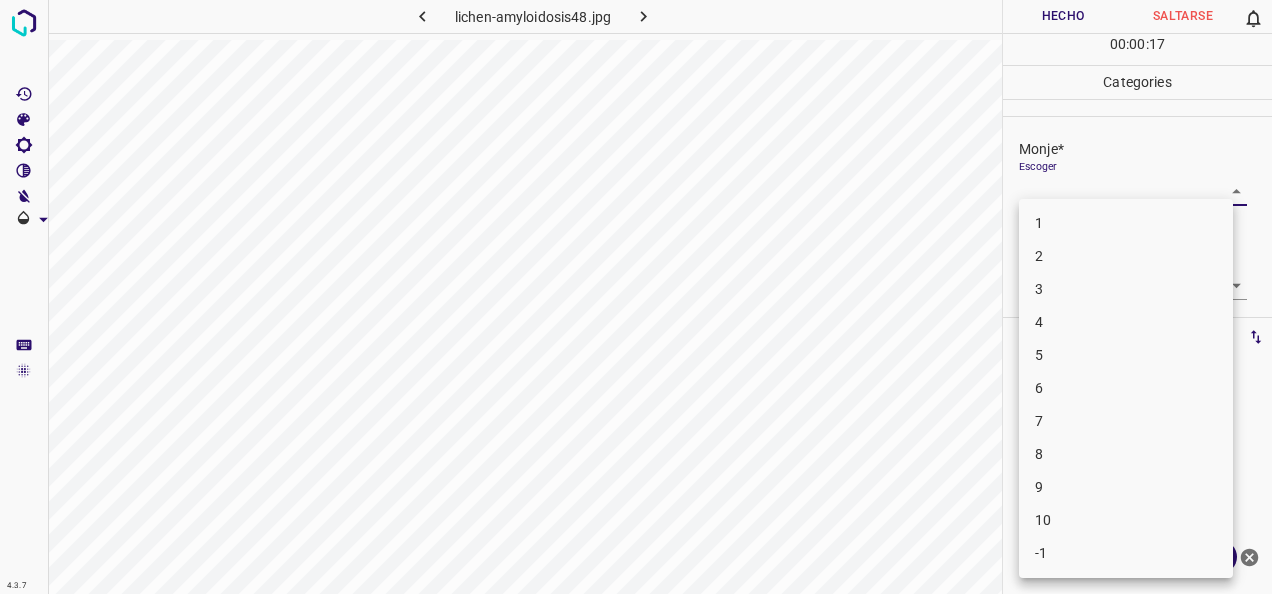 click on "4.3.7 lichen-amyloidosis48.jpg Hecho Saltarse 0 00   : 00   : 17   Categories Monje*  Escoger ​  [PERSON_NAME]*  Escoger ​ Etiquetas 0 Categories 1 Monje 2  [PERSON_NAME] Herramientas Espacio Cambiar entre modos (Dibujar y Editar) Yo Etiquetado automático R Restaurar zoom M Acercar N Alejar Borrar Eliminar etiqueta de selección Filtros Z Restaurar filtros X Filtro de saturación C Filtro de brillo V Filtro de contraste B Filtro de escala de grises General O Descargar ¿Necesita ayuda? -Mensaje de texto -Esconder -Borrar 1 2 3 4 5 6 7 8 9 10 -1" at bounding box center (636, 297) 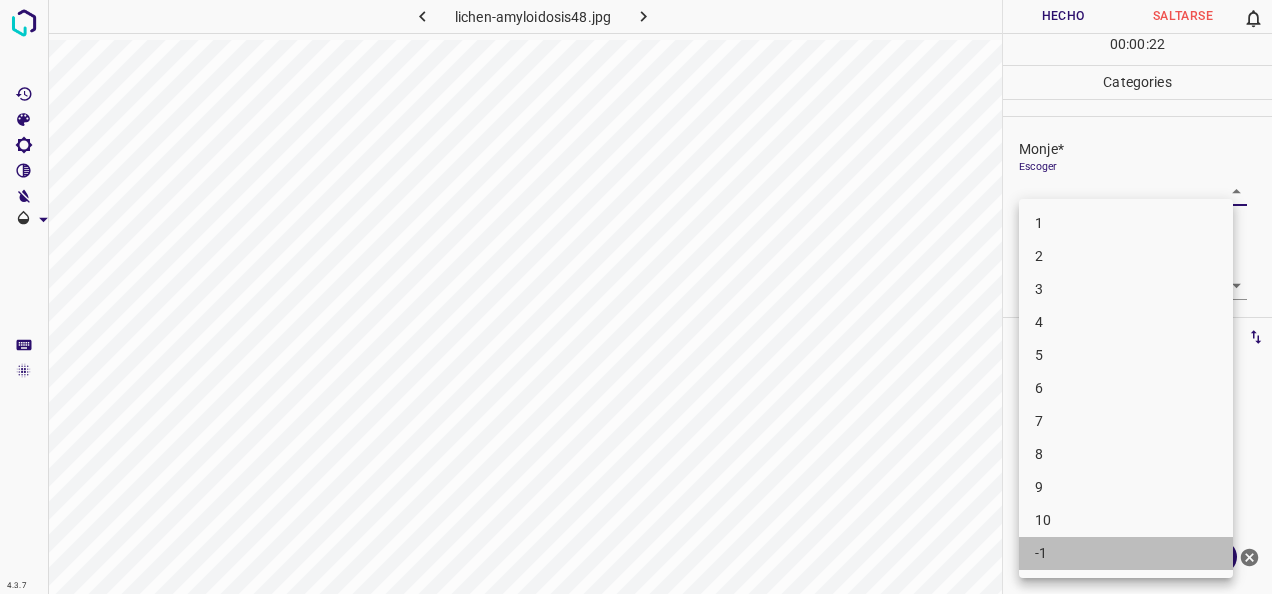 click on "-1" at bounding box center (1126, 553) 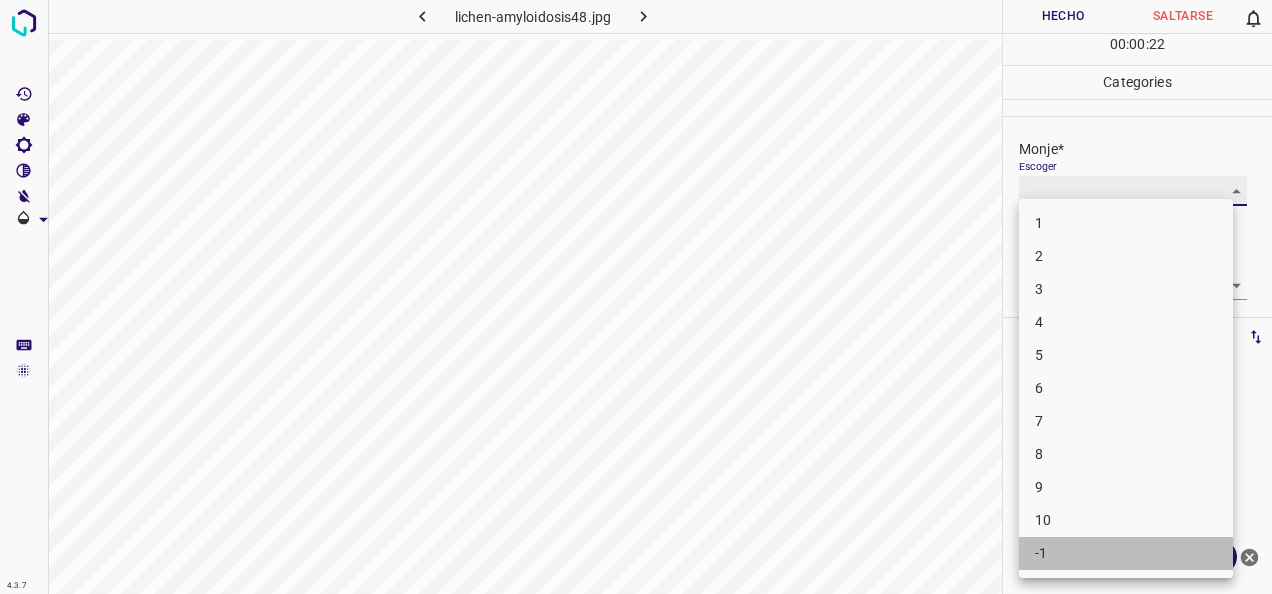 type on "-1" 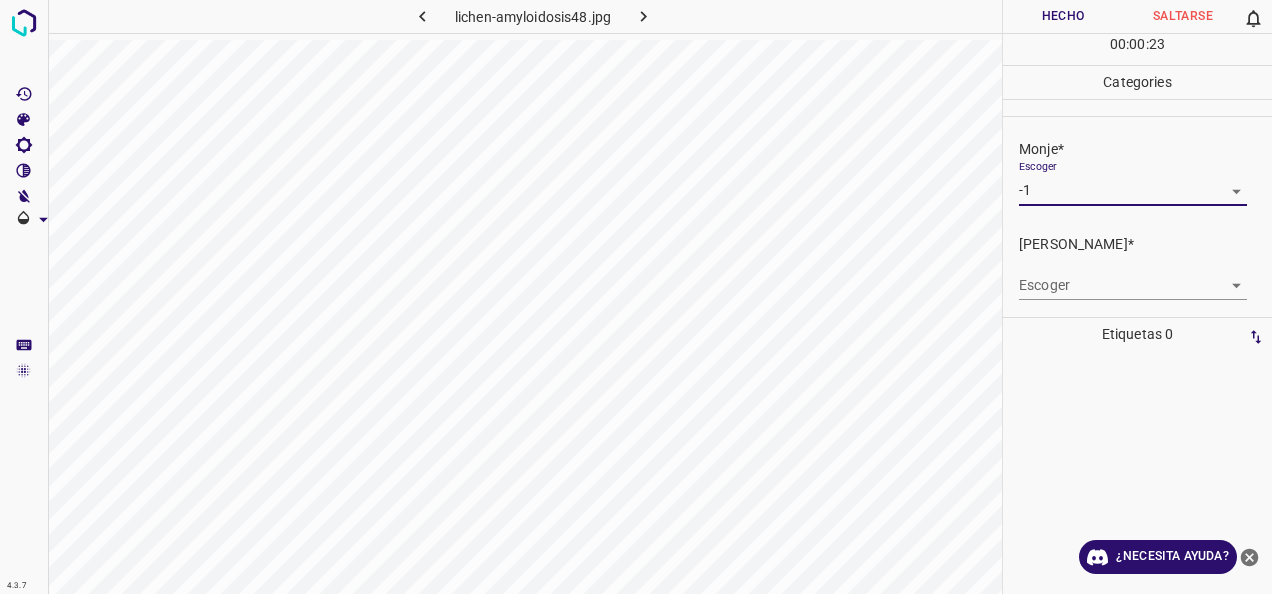 click on "4.3.7 lichen-amyloidosis48.jpg Hecho Saltarse 0 00   : 00   : 23   Categories Monje*  Escoger -1 -1  [PERSON_NAME]*  Escoger ​ Etiquetas 0 Categories 1 Monje 2  [PERSON_NAME] Herramientas Espacio Cambiar entre modos (Dibujar y Editar) Yo Etiquetado automático R Restaurar zoom M Acercar N Alejar Borrar Eliminar etiqueta de selección Filtros Z Restaurar filtros X Filtro de saturación C Filtro de brillo V Filtro de contraste B Filtro de escala de grises General O Descargar ¿Necesita ayuda? -Mensaje de texto -Esconder -Borrar" at bounding box center (636, 297) 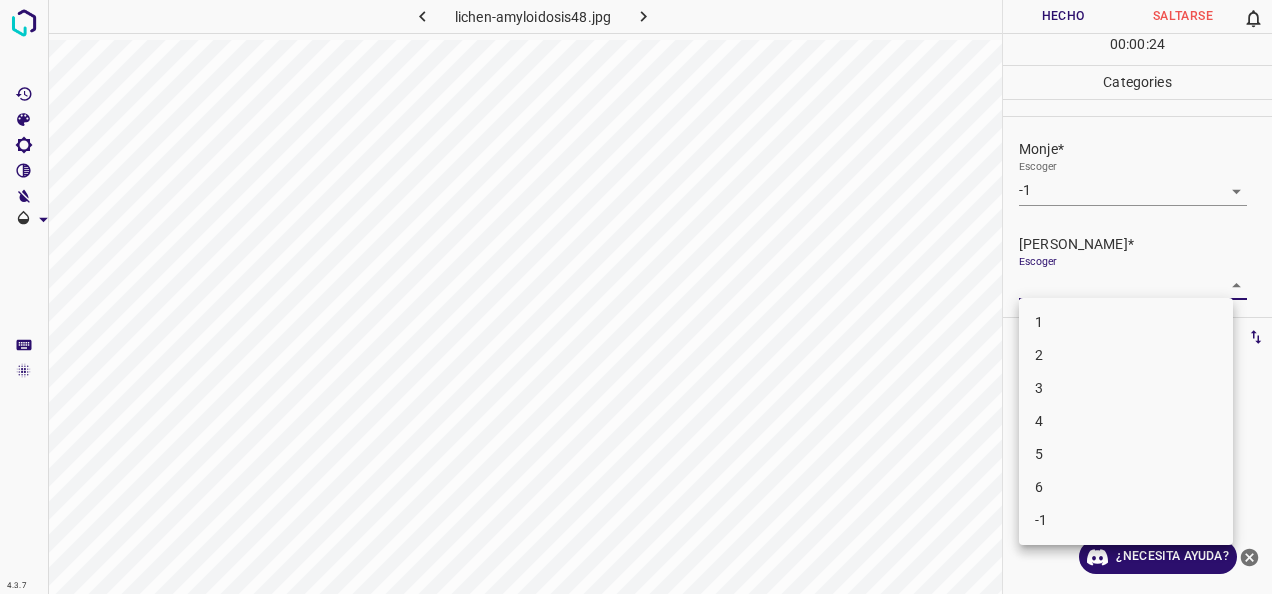 click on "-1" at bounding box center [1126, 520] 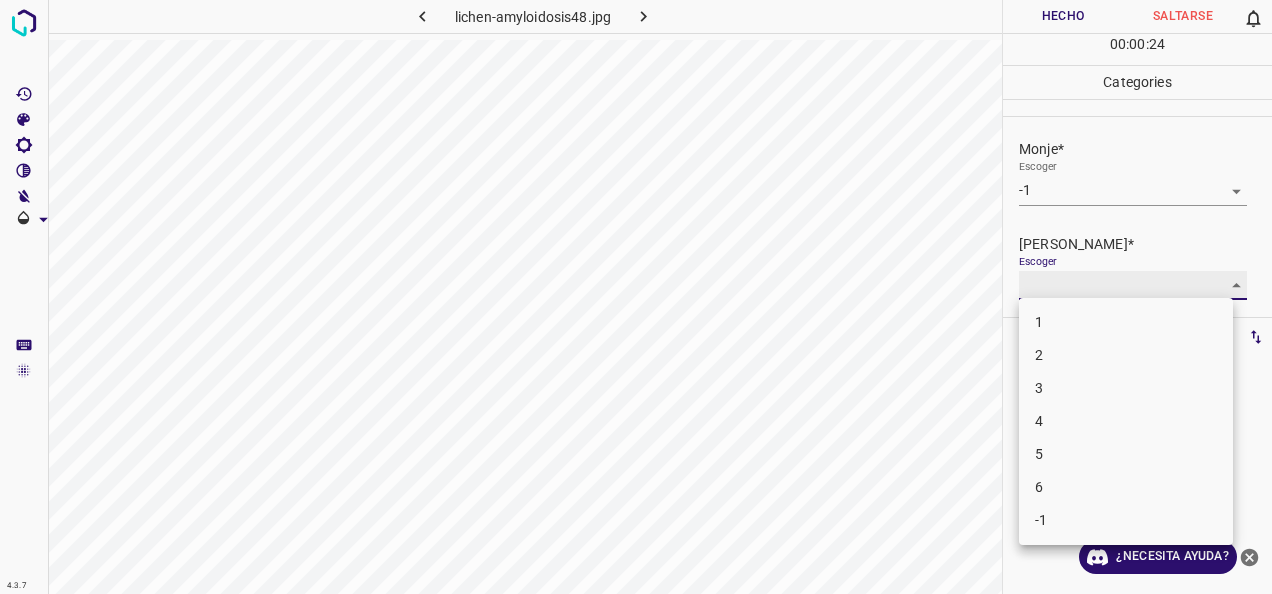 type on "-1" 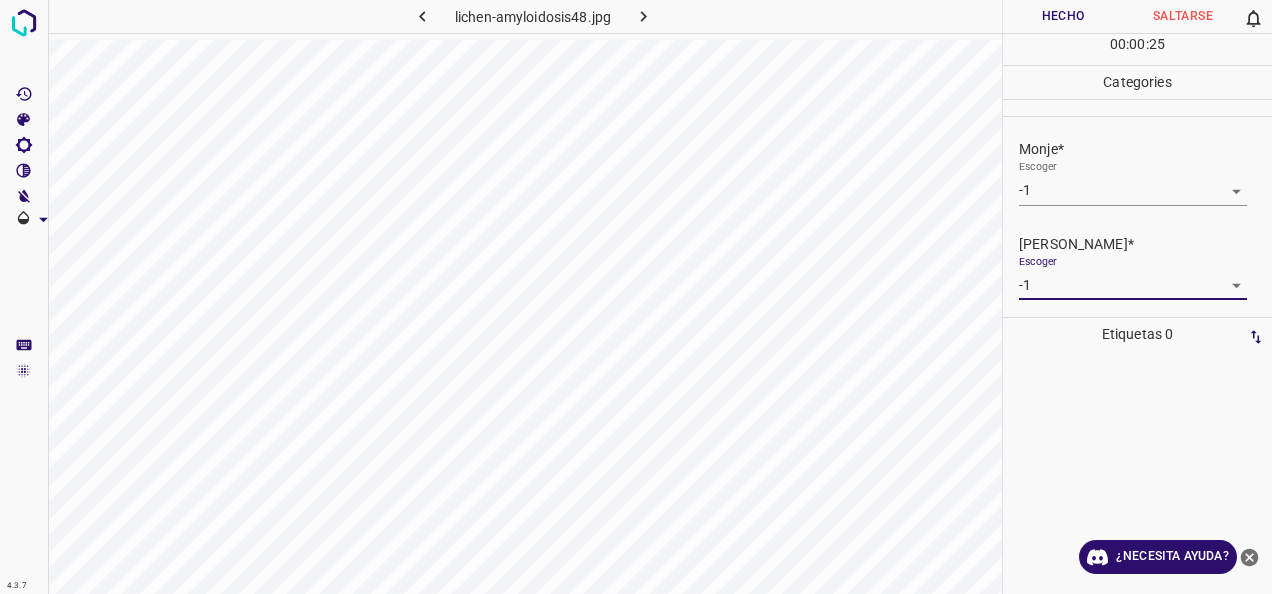 click on "Hecho" at bounding box center [1063, 16] 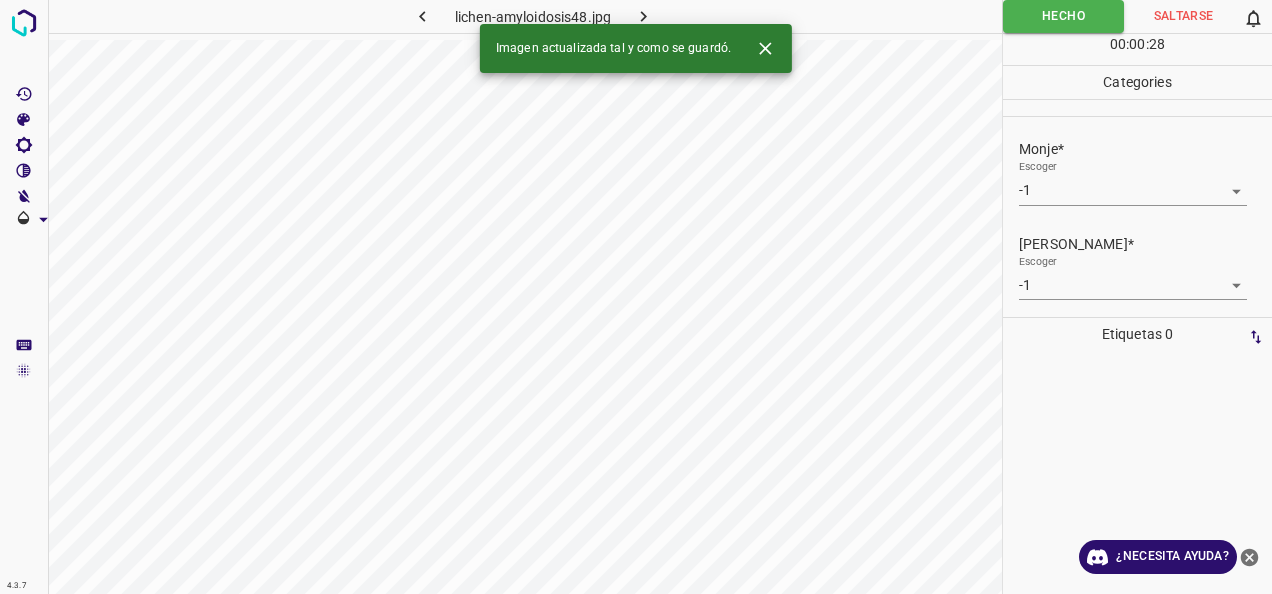 click 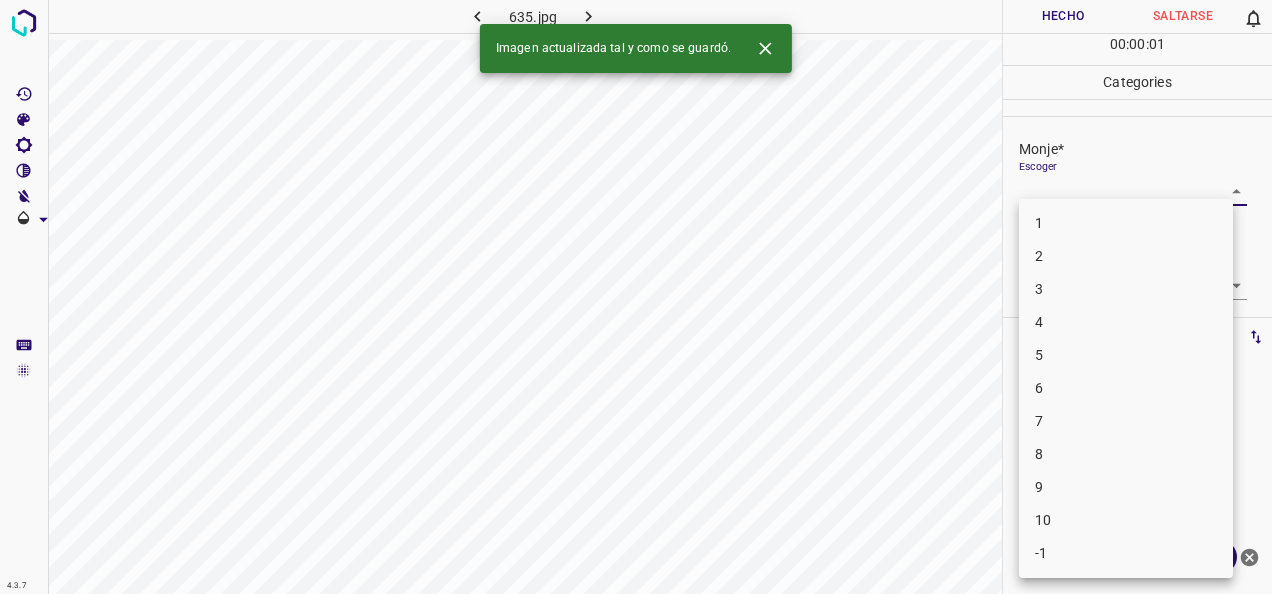 click on "4.3.7 635.jpg Hecho Saltarse 0 00   : 00   : 01   Categories Monje*  Escoger ​  [PERSON_NAME]*  Escoger ​ Etiquetas 0 Categories 1 Monje 2  [PERSON_NAME] Herramientas Espacio Cambiar entre modos (Dibujar y Editar) Yo Etiquetado automático R Restaurar zoom M Acercar N Alejar Borrar Eliminar etiqueta de selección Filtros Z Restaurar filtros X Filtro de saturación C Filtro de brillo V Filtro de contraste B Filtro de escala de grises General O Descargar Imagen actualizada tal y como se guardó. ¿Necesita ayuda? -Mensaje de texto -Esconder -Borrar 1 2 3 4 5 6 7 8 9 10 -1" at bounding box center [636, 297] 